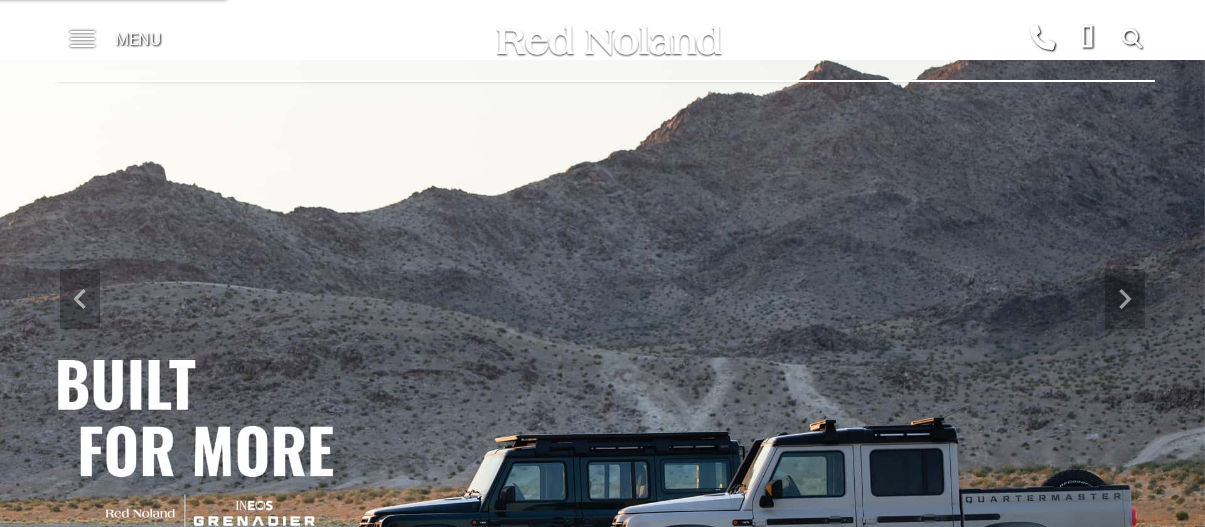 scroll, scrollTop: 14, scrollLeft: 0, axis: vertical 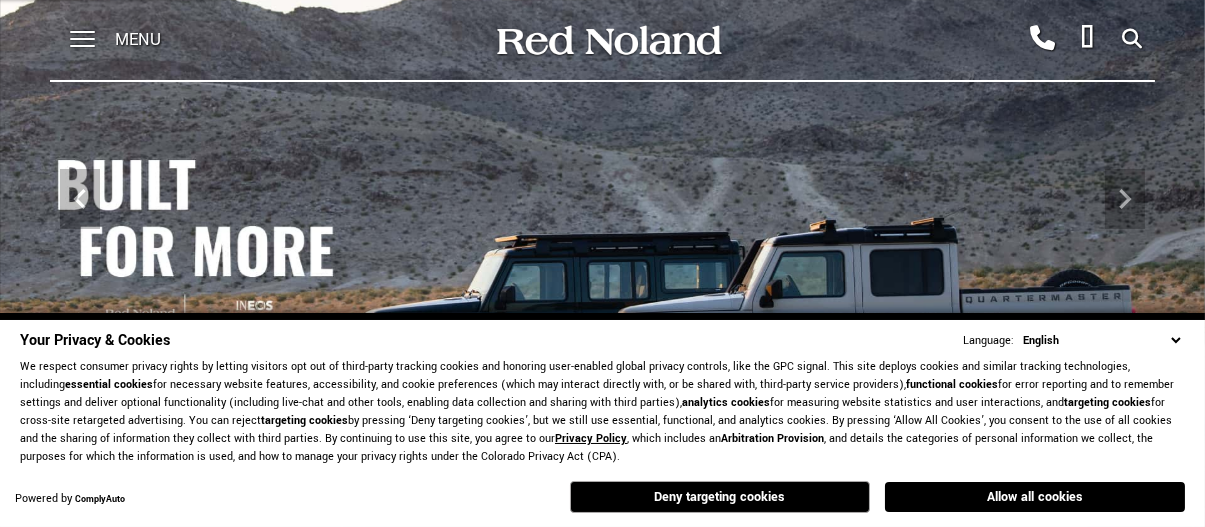 click at bounding box center (602, 199) 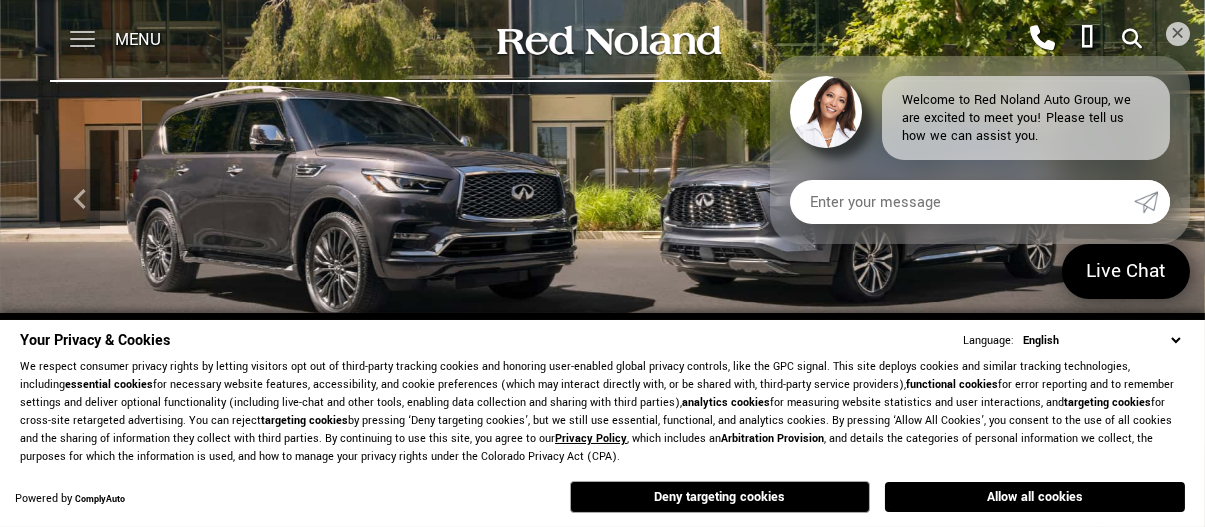 click at bounding box center (82, 40) 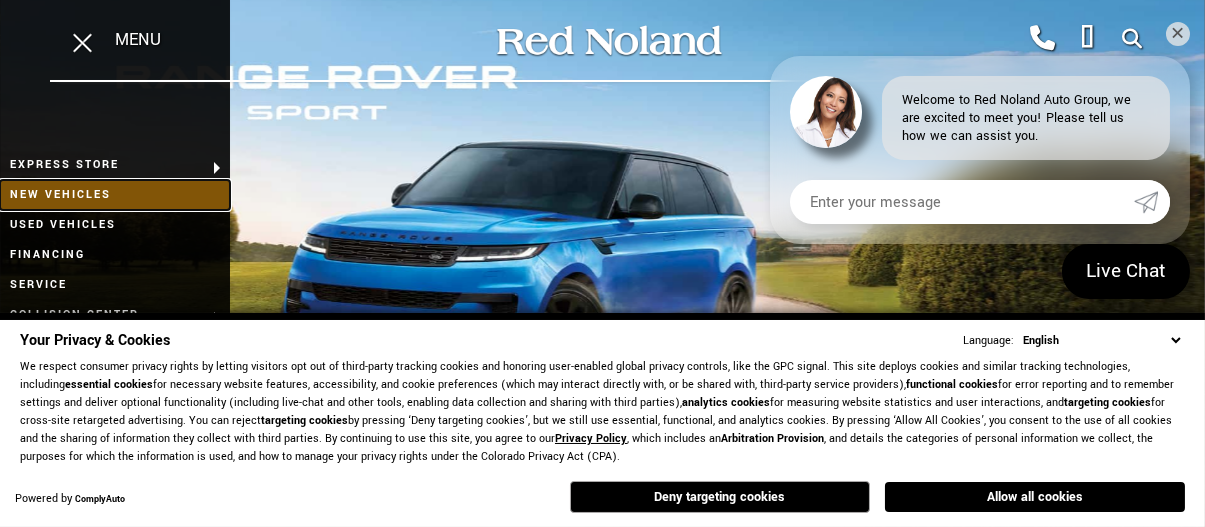 click on "New Vehicles" at bounding box center [115, 195] 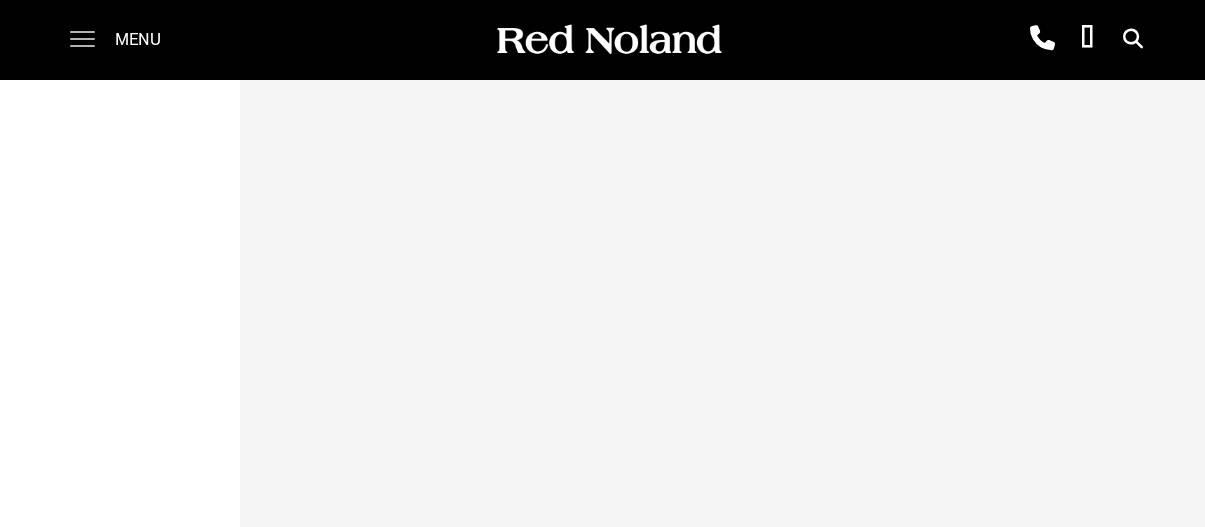 scroll, scrollTop: 0, scrollLeft: 0, axis: both 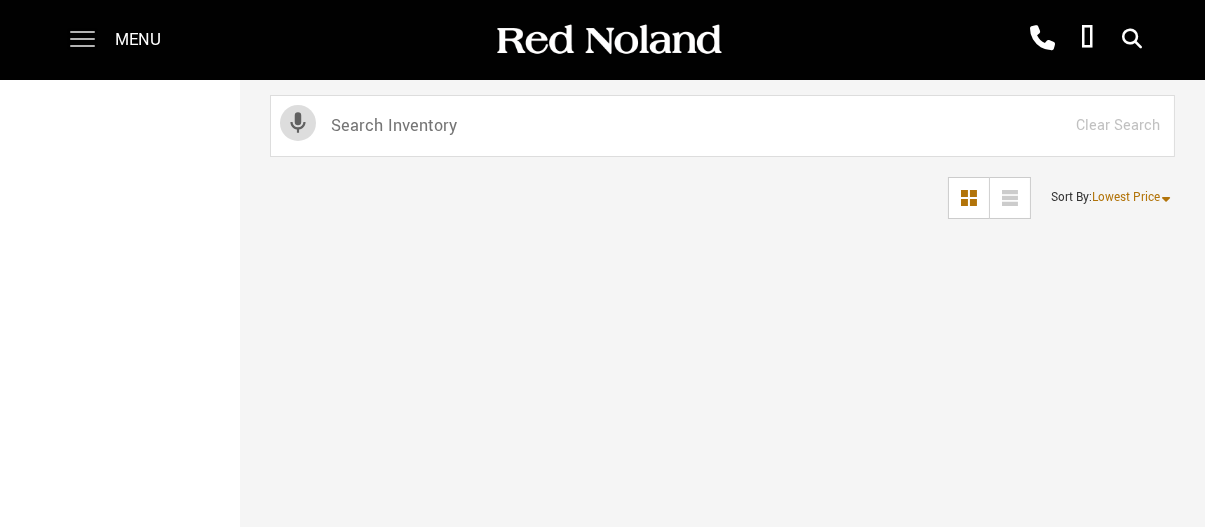 click at bounding box center (82, 32) 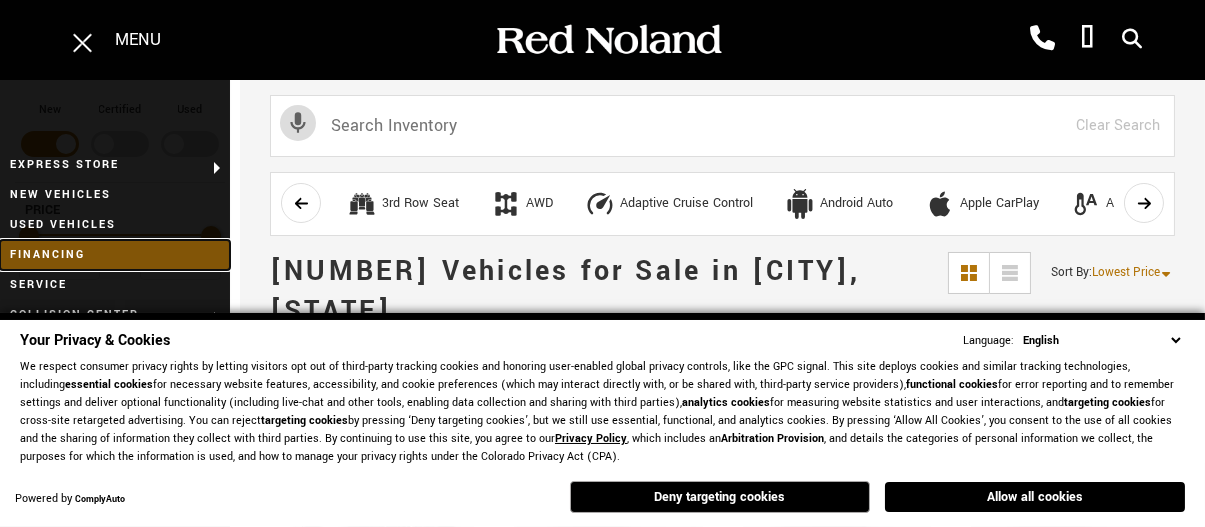 click on "Financing" at bounding box center (115, 255) 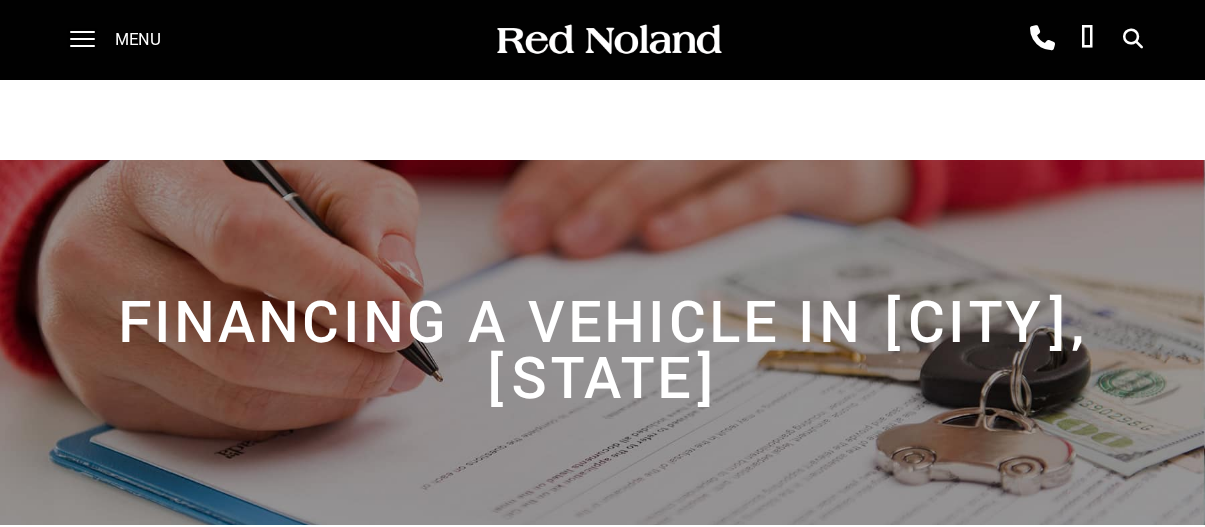 scroll, scrollTop: 0, scrollLeft: 0, axis: both 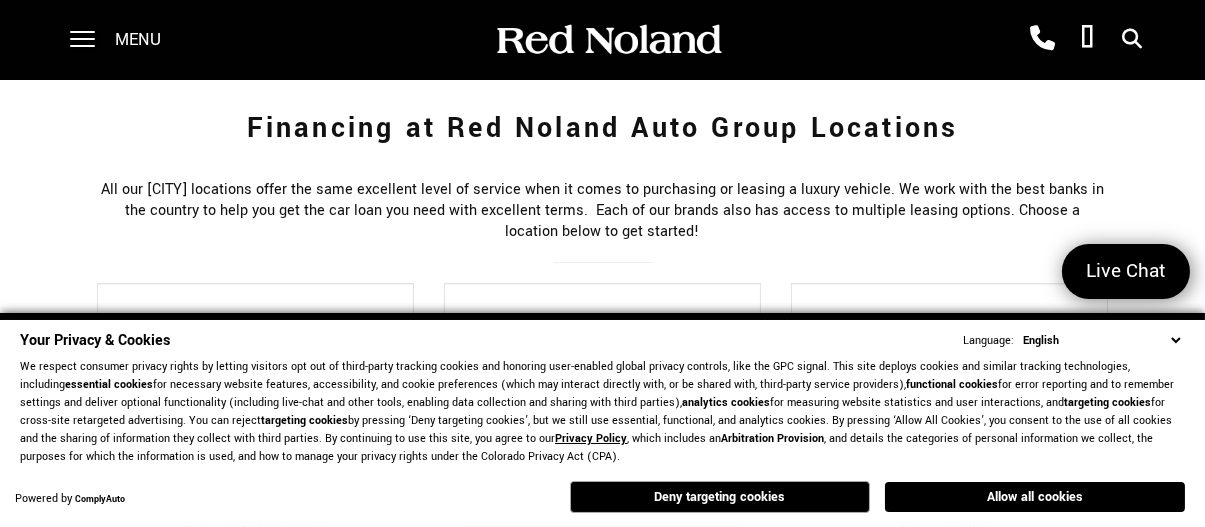 click on "Allow all cookies" at bounding box center [1035, 497] 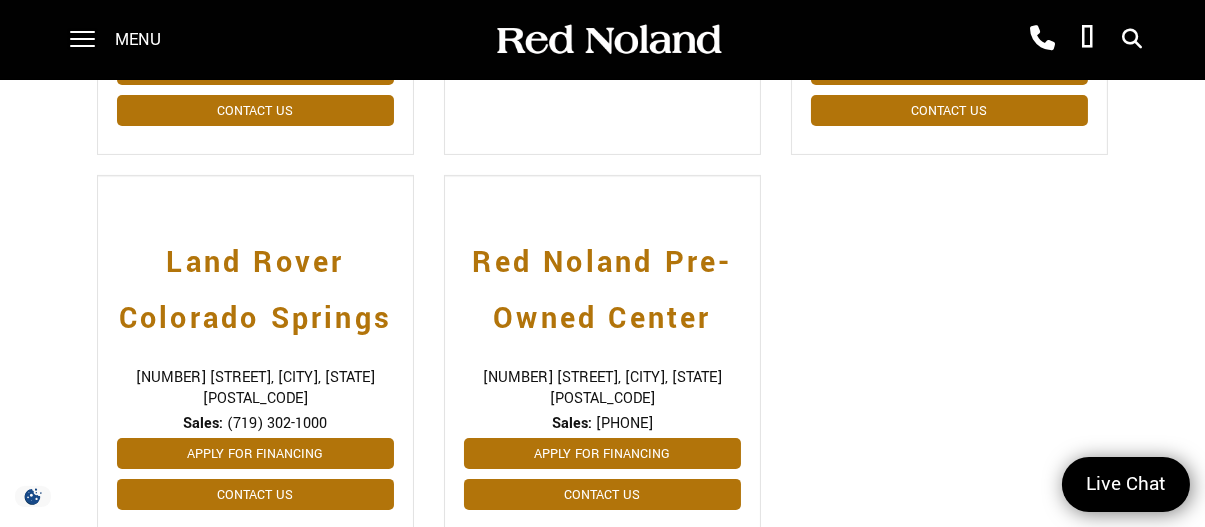 scroll, scrollTop: 900, scrollLeft: 0, axis: vertical 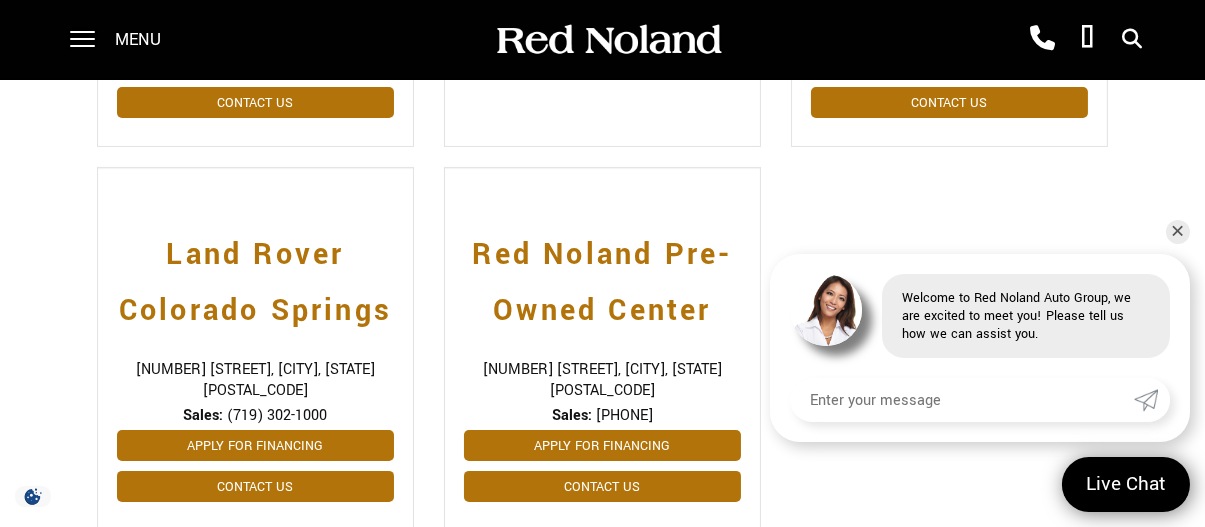 click on "Menu
Red Noland Cadillac   (719) 633-4633
Red Noland INEOS Grenadier   (719) 444-8840
Red Noland INFINITI   (719) 444-8881
Land Rover Colorado Springs   (719) 302-1000
Red Noland Pre-Owned Center   (719) 444-8840
Red Noland Collision Center
Red Noland Detail Center" at bounding box center [602, 40] 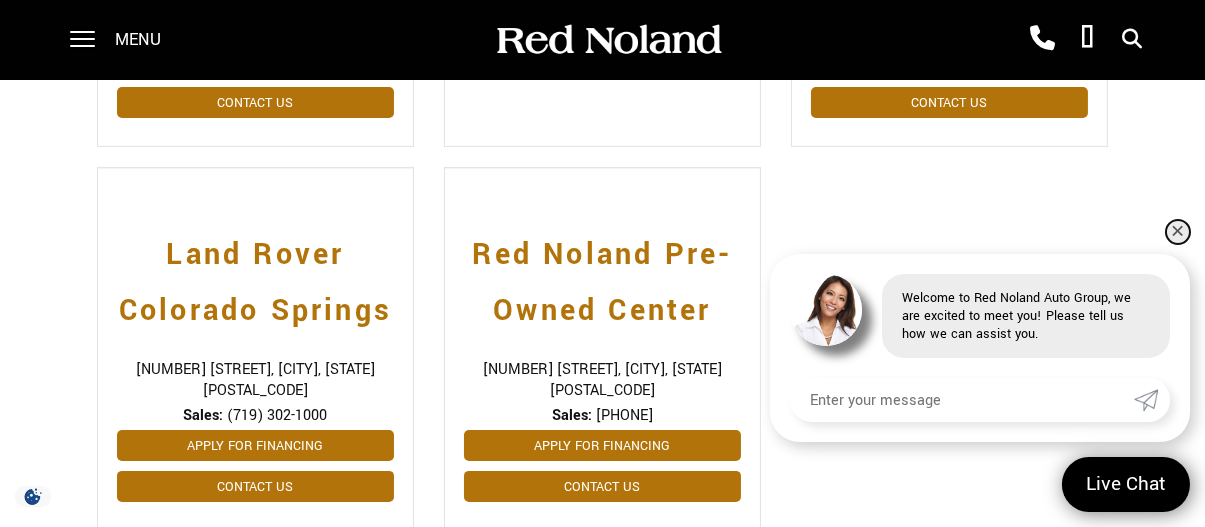 click on "✕" at bounding box center [1178, 232] 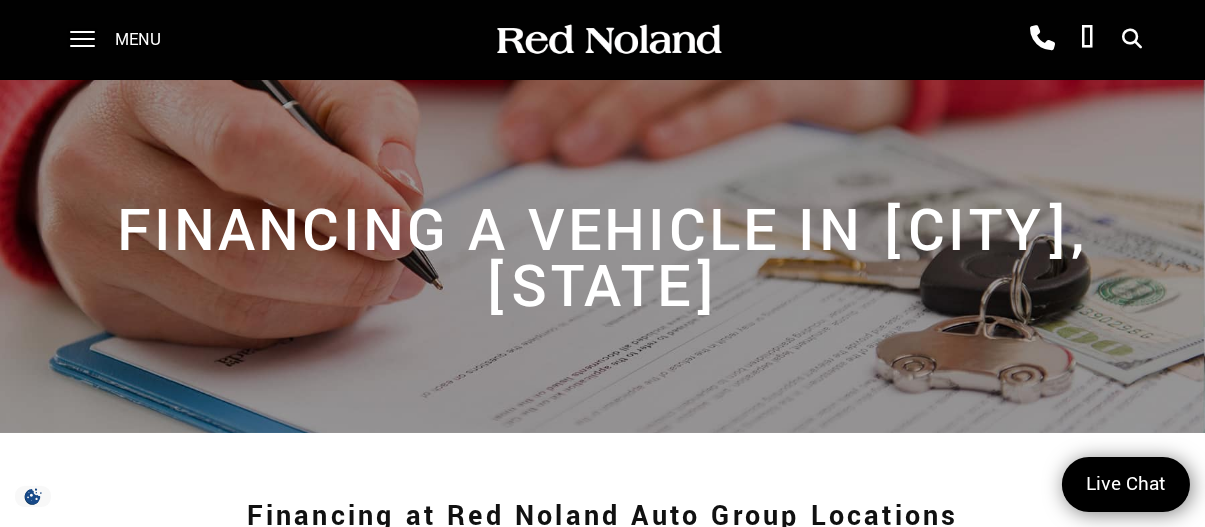 scroll, scrollTop: 0, scrollLeft: 0, axis: both 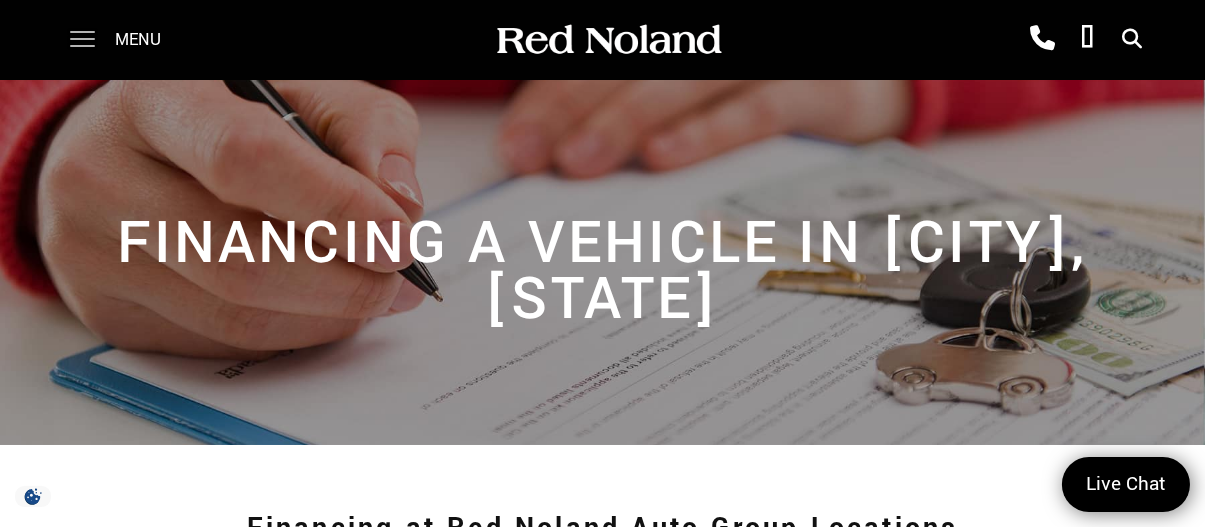 click at bounding box center [82, 40] 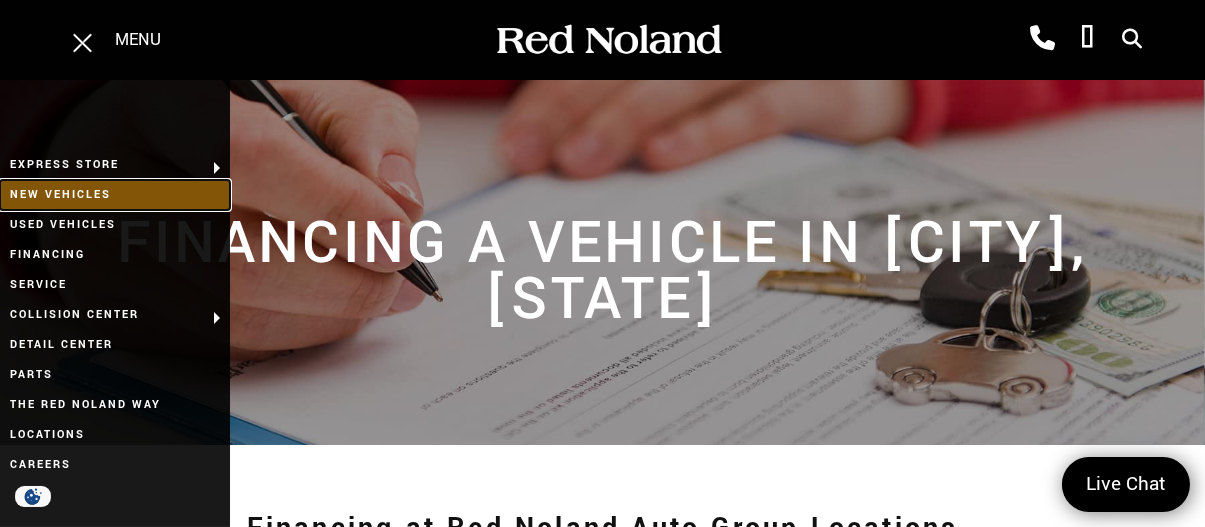 click on "New Vehicles" at bounding box center [115, 195] 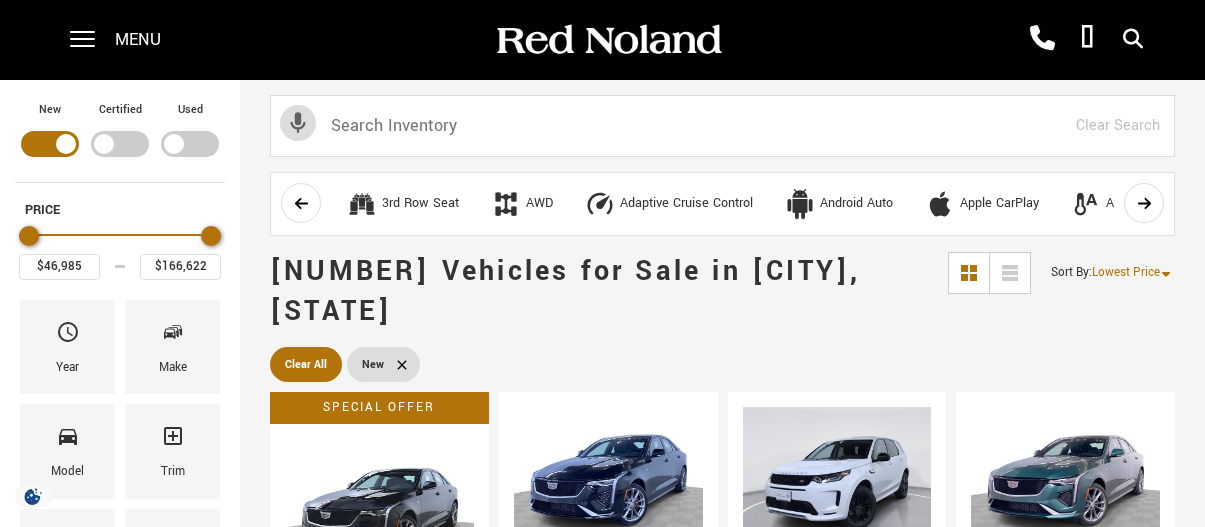 scroll, scrollTop: 0, scrollLeft: 0, axis: both 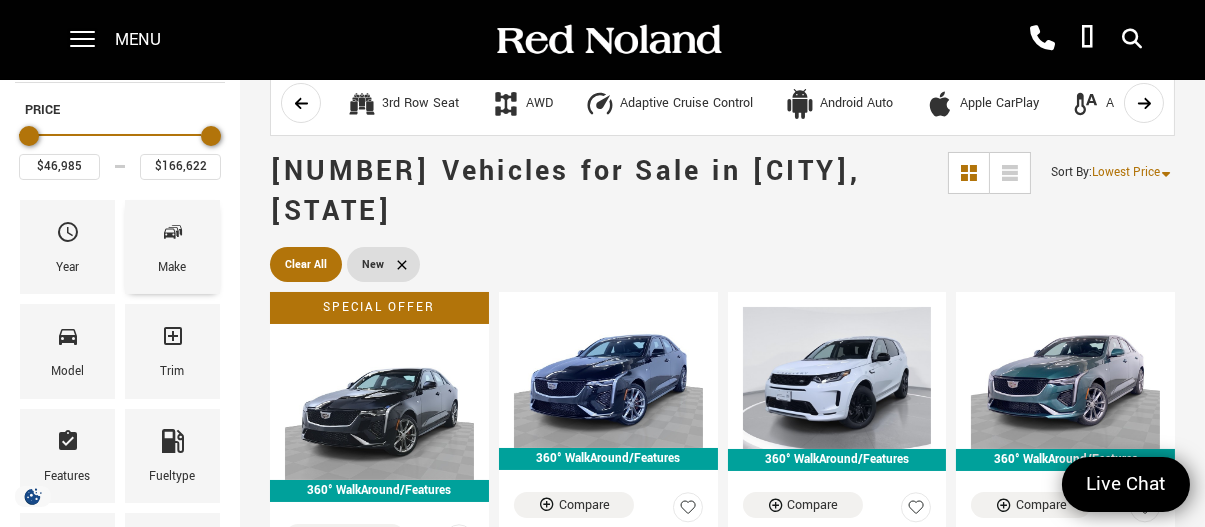 click on "Make" at bounding box center (172, 247) 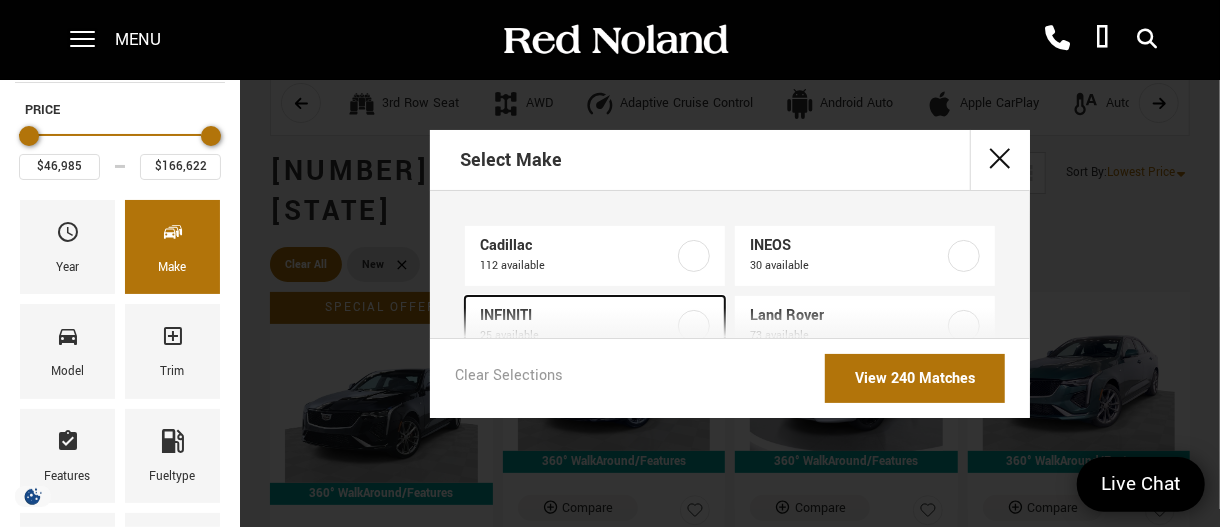 click on "INFINITI" at bounding box center [578, 316] 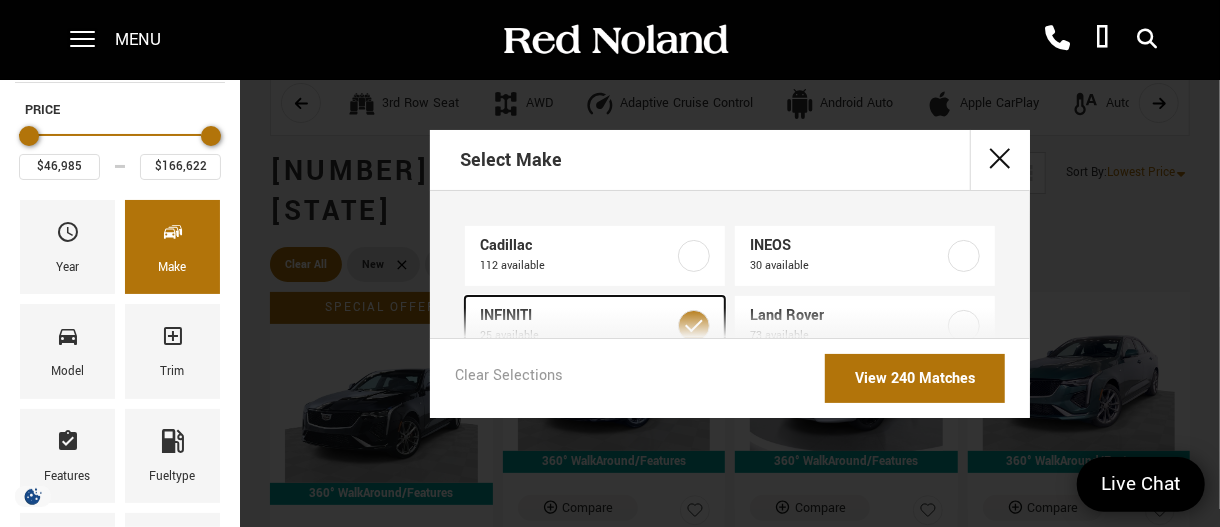 type on "$52,085" 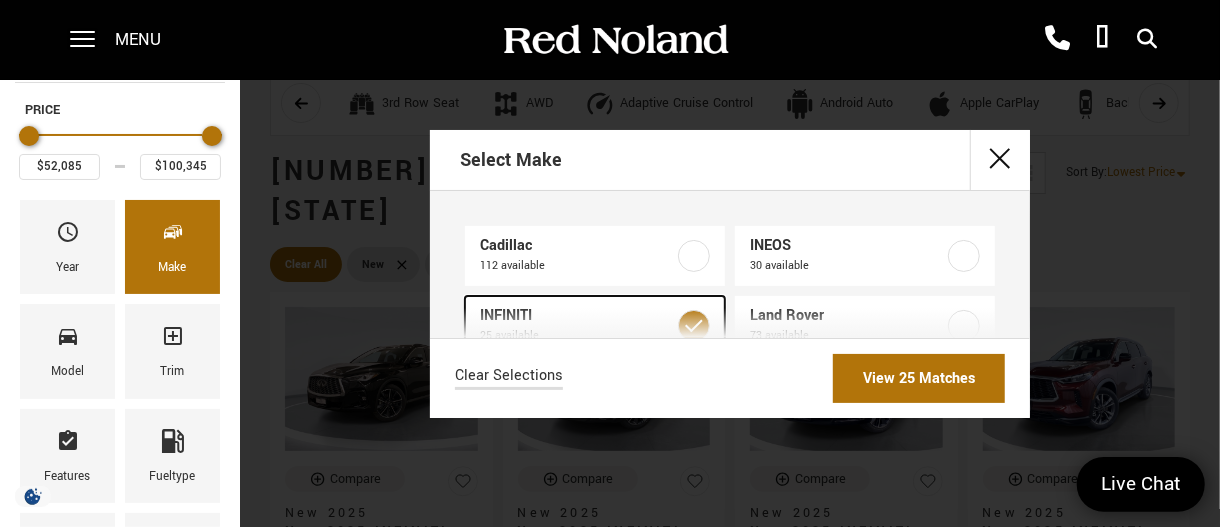 scroll, scrollTop: 0, scrollLeft: 0, axis: both 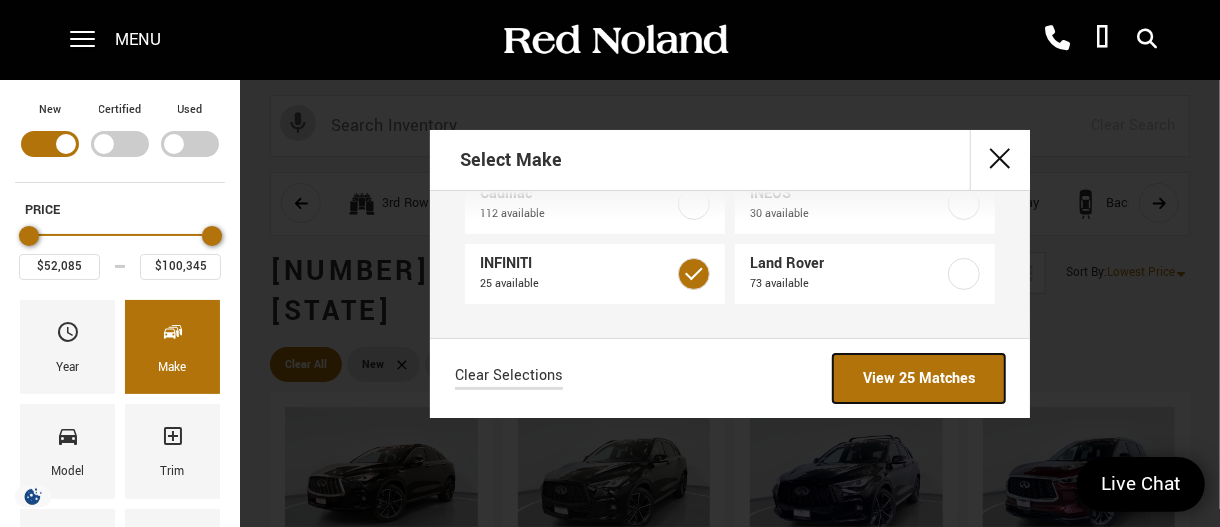 click on "View   25   Matches" at bounding box center (919, 378) 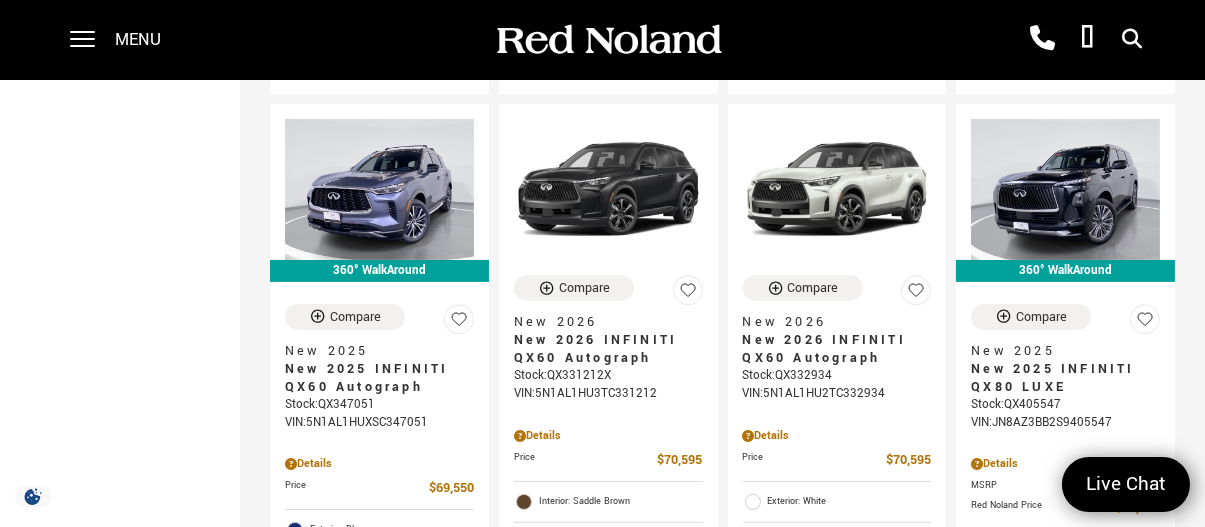 scroll, scrollTop: 1000, scrollLeft: 0, axis: vertical 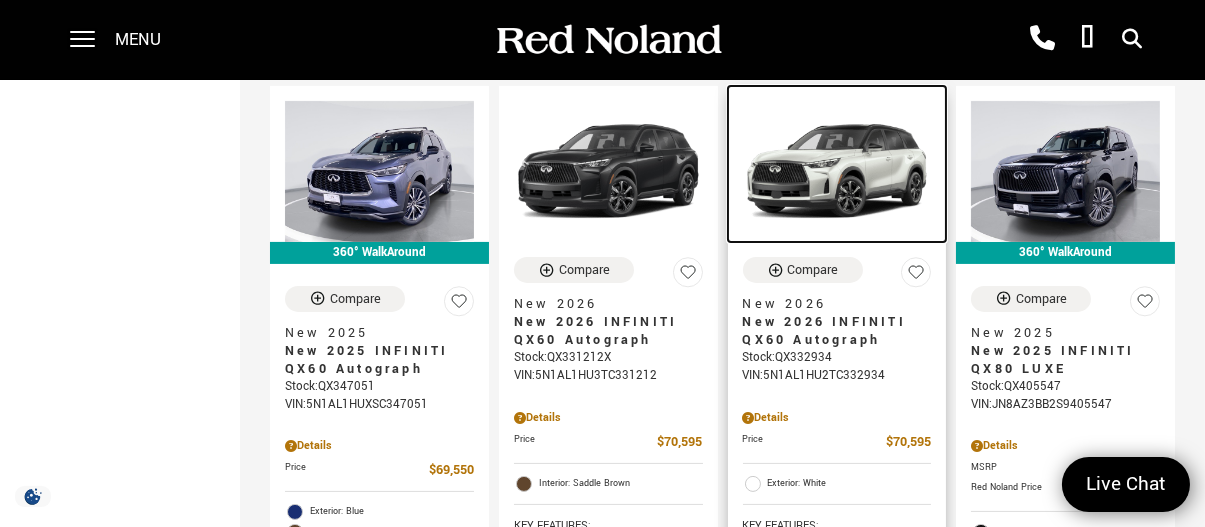 click at bounding box center (837, 172) 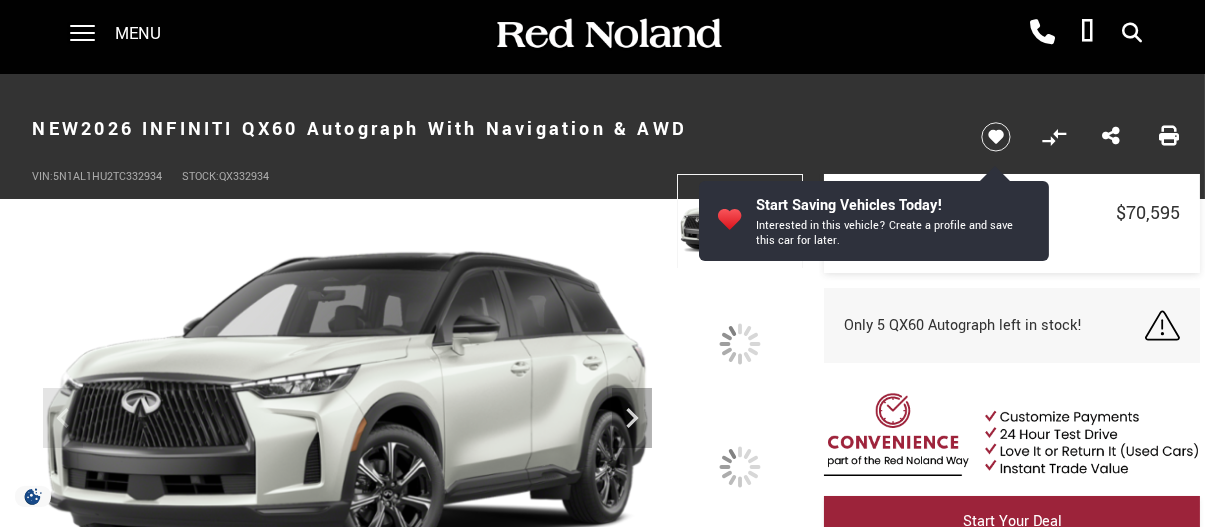 scroll, scrollTop: 100, scrollLeft: 0, axis: vertical 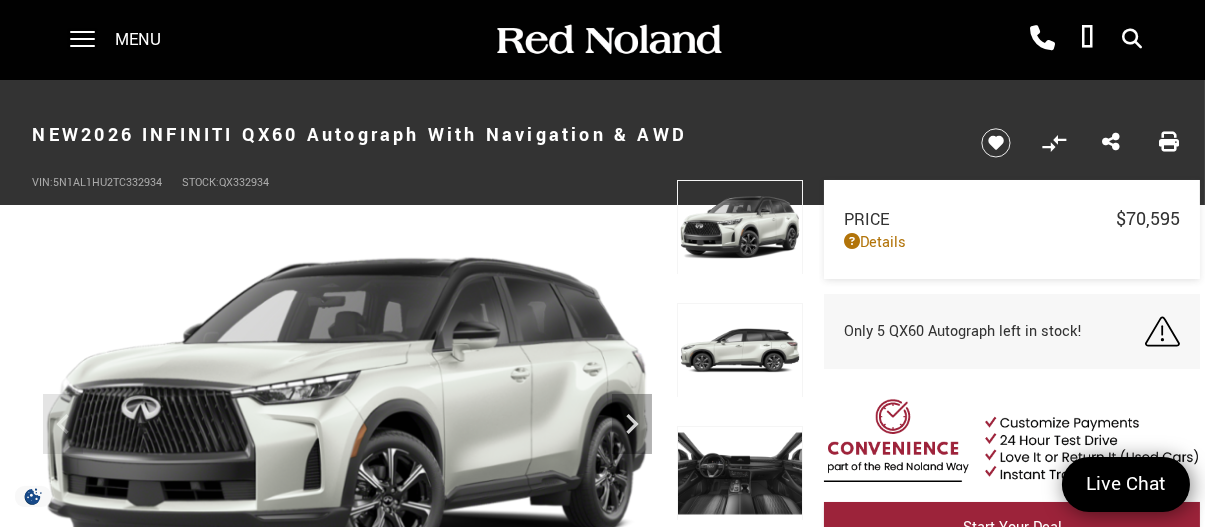 click at bounding box center (740, 350) 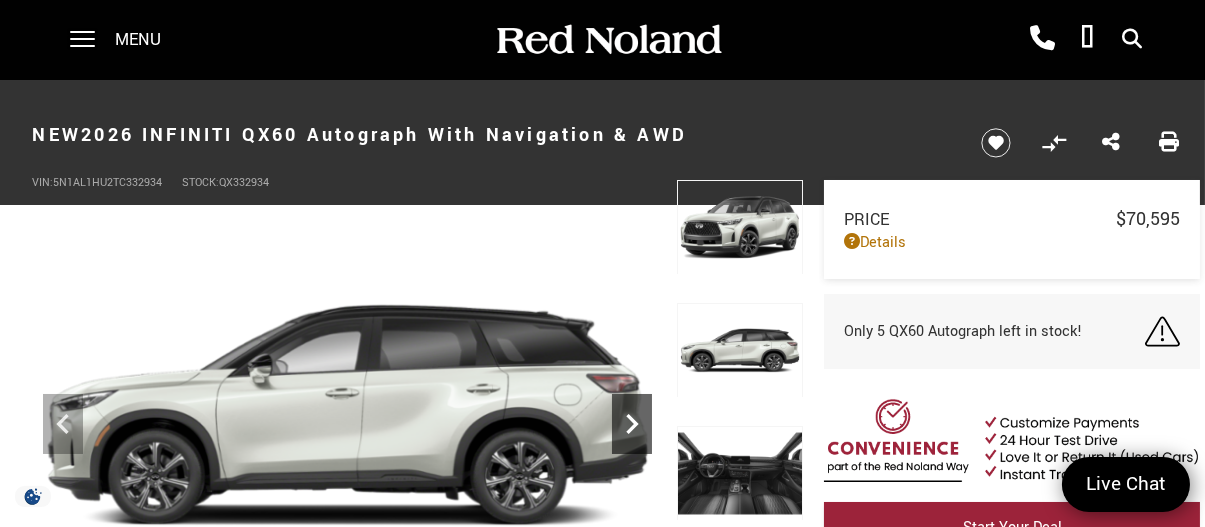 click 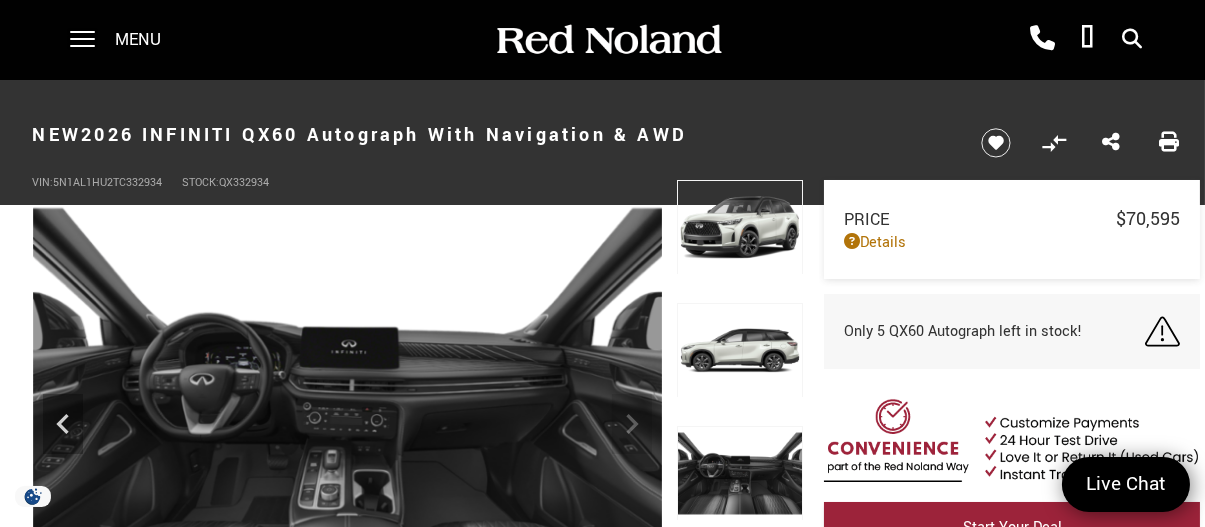 click at bounding box center (347, 416) 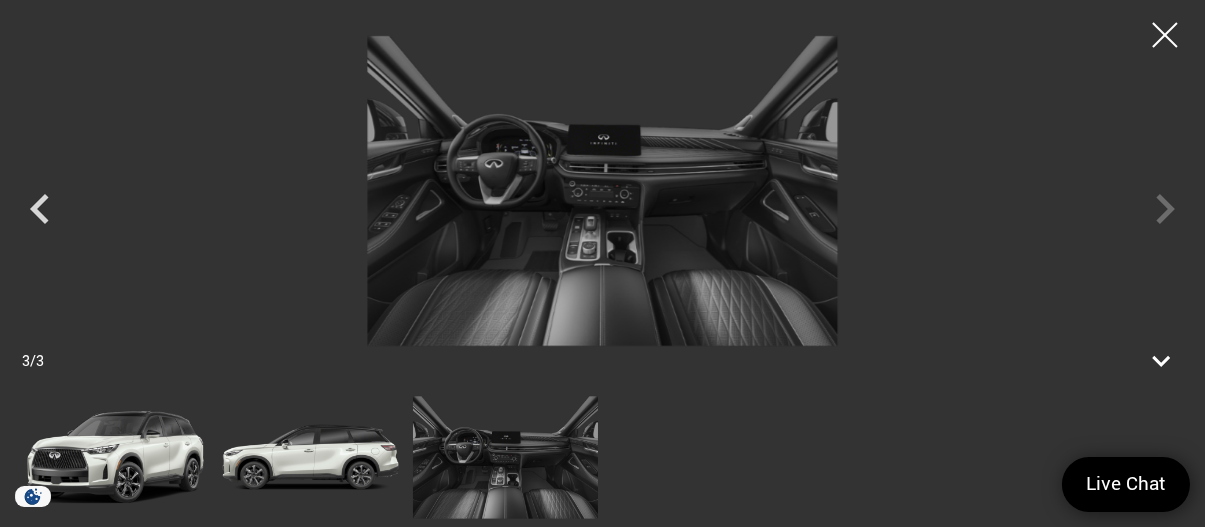 click at bounding box center [602, 191] 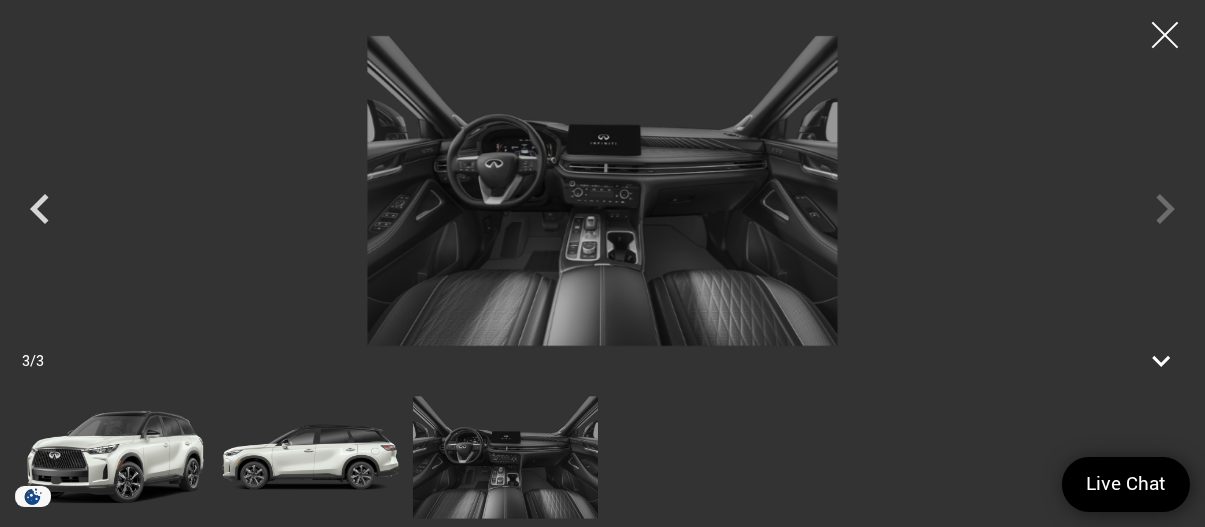click at bounding box center (1165, 35) 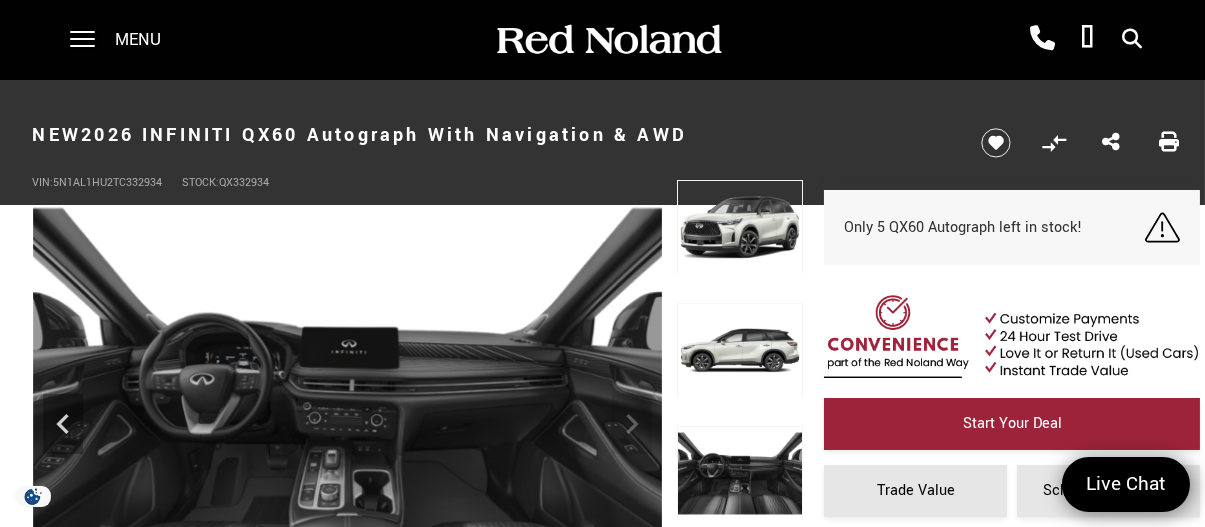 scroll, scrollTop: 135, scrollLeft: 0, axis: vertical 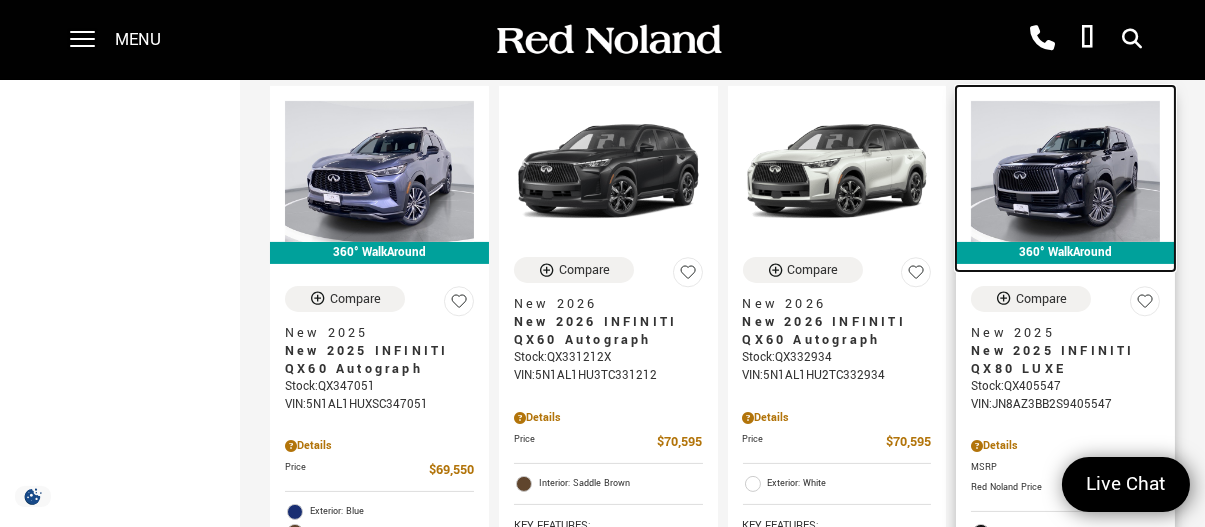 click at bounding box center (1065, 172) 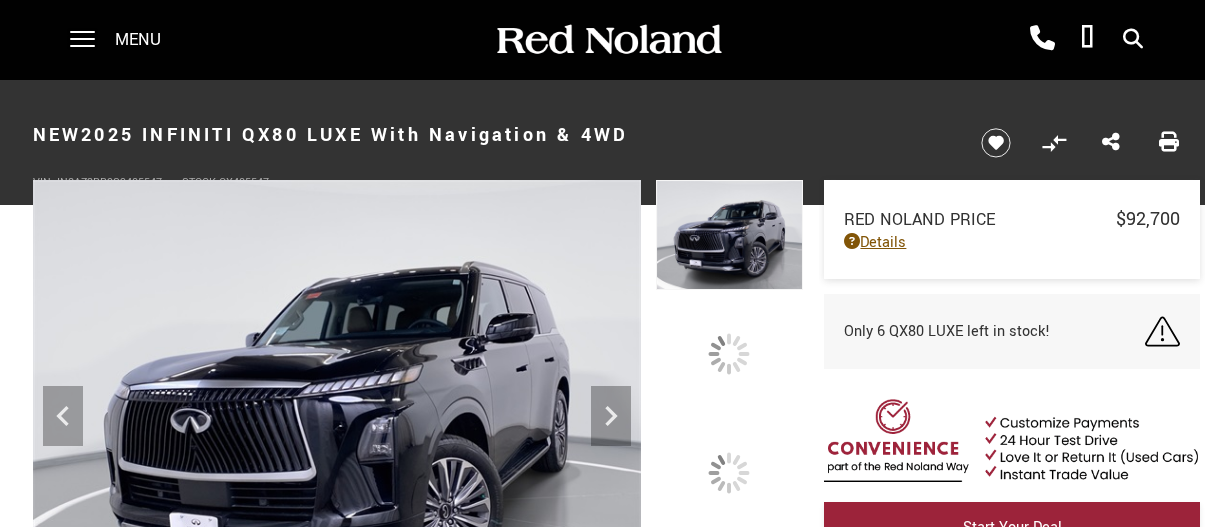 scroll, scrollTop: 0, scrollLeft: 0, axis: both 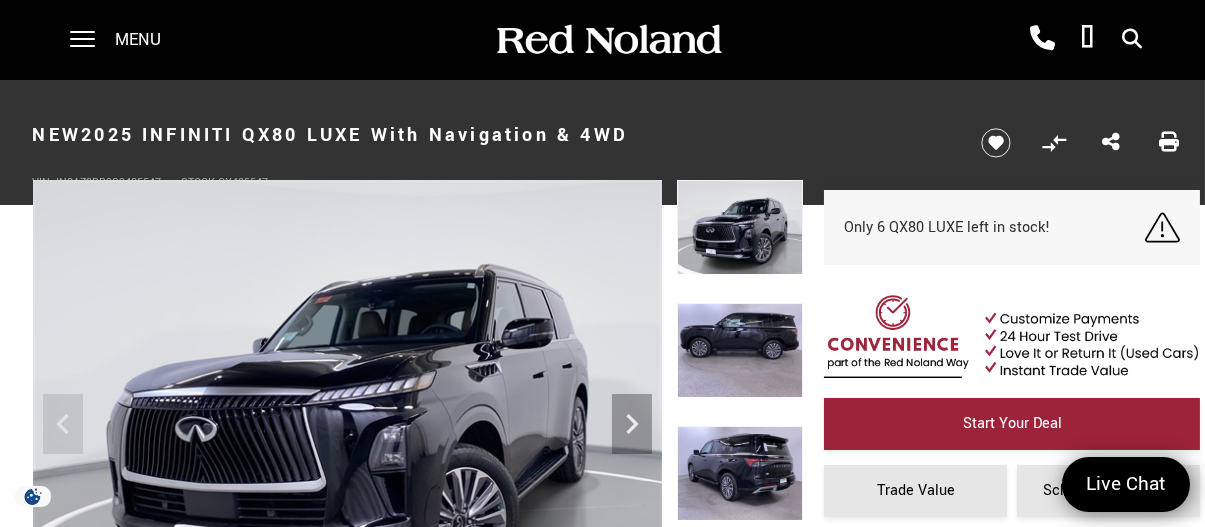 click at bounding box center [740, 350] 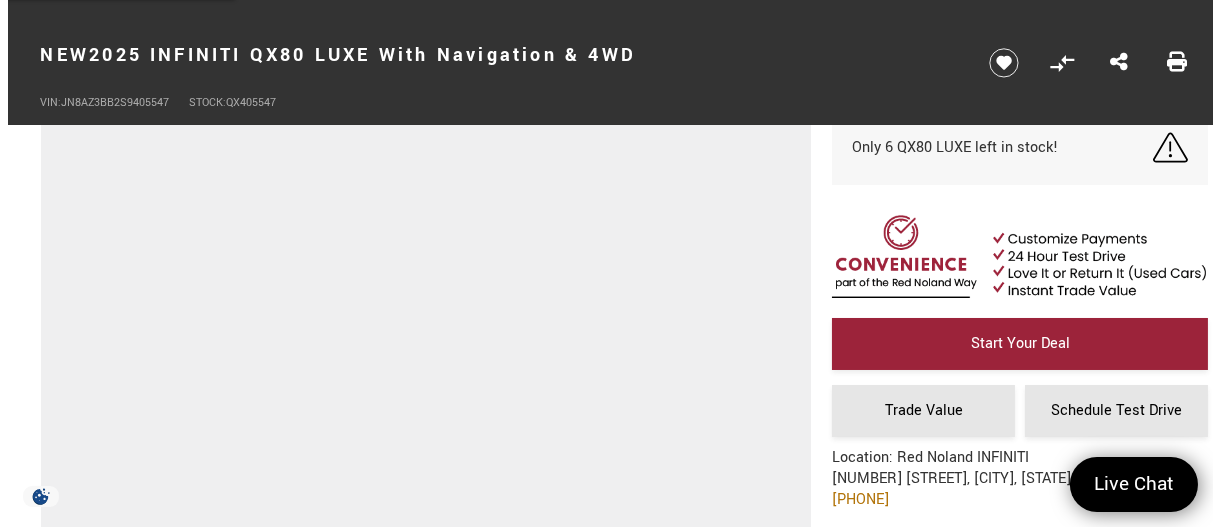 scroll, scrollTop: 200, scrollLeft: 0, axis: vertical 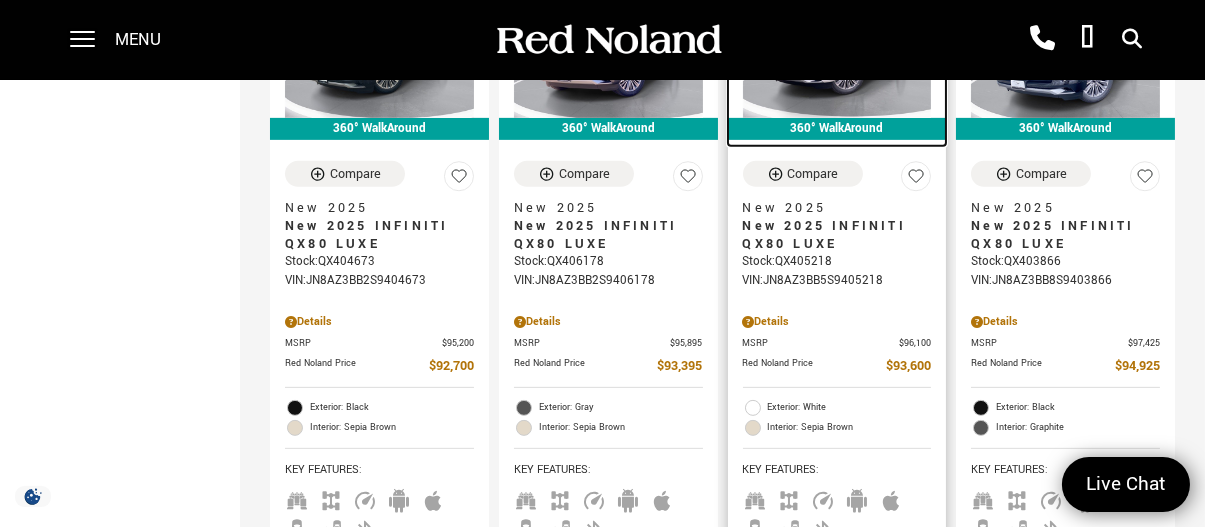 click at bounding box center (837, 47) 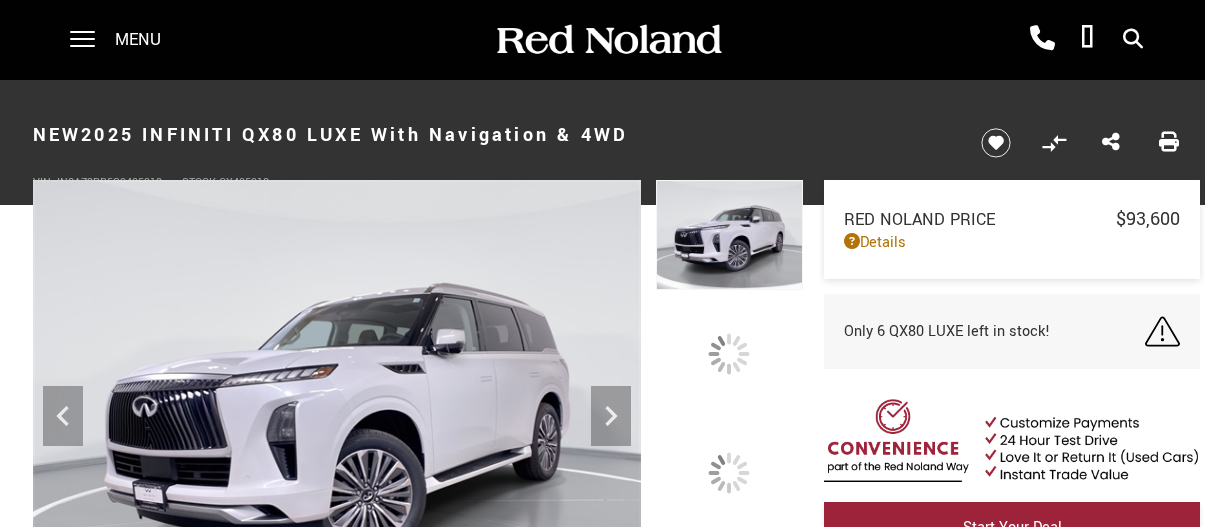 scroll, scrollTop: 0, scrollLeft: 0, axis: both 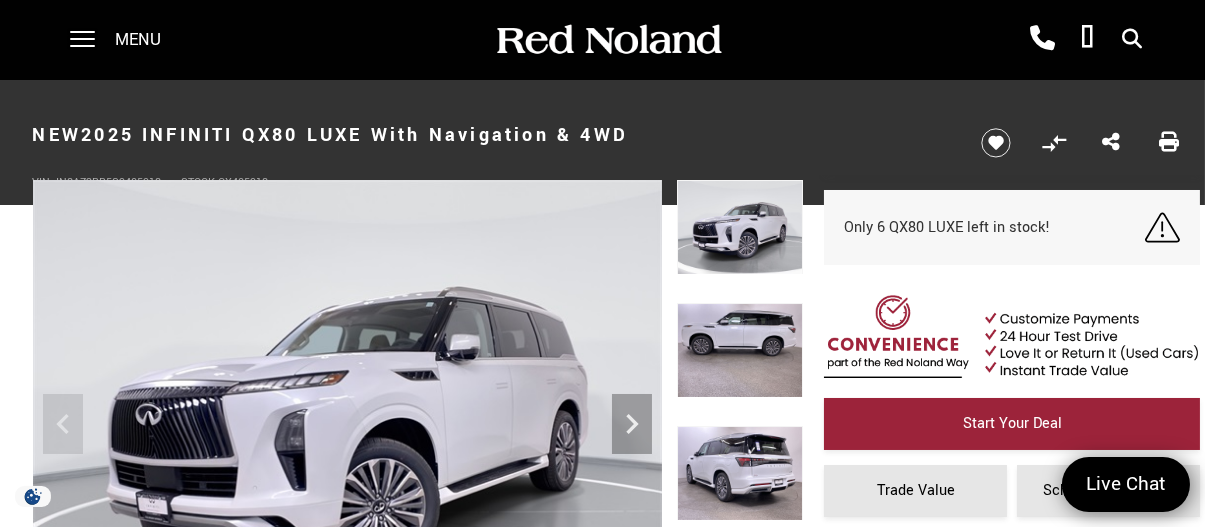 click at bounding box center [740, 227] 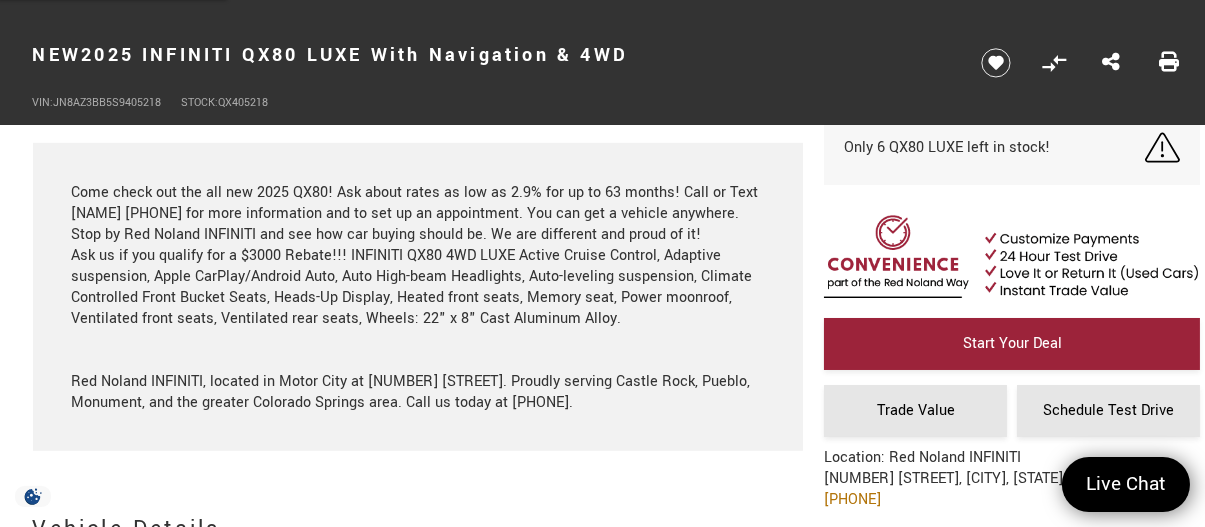 scroll, scrollTop: 2700, scrollLeft: 0, axis: vertical 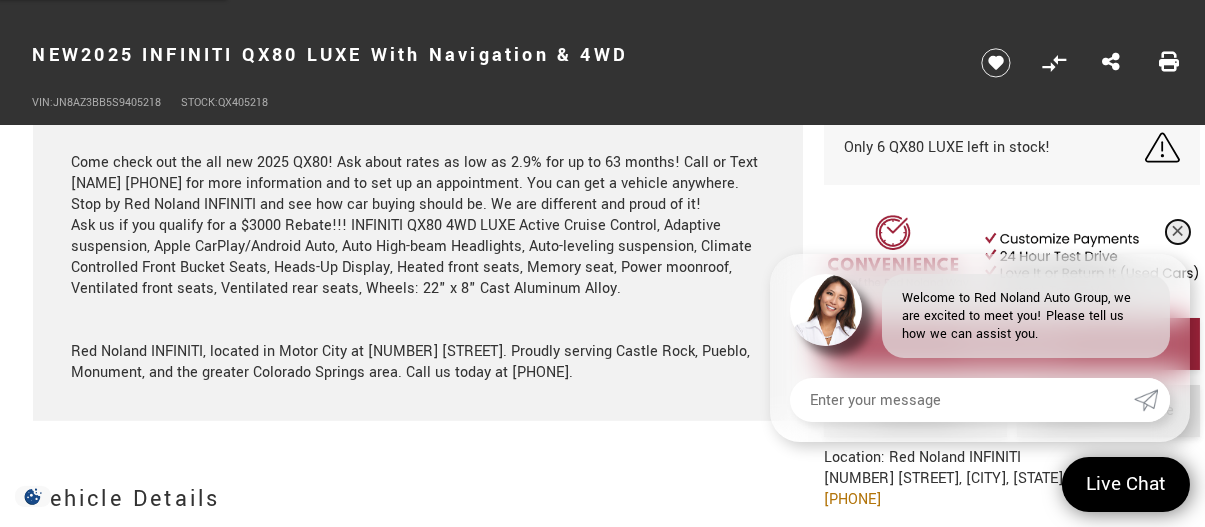 click on "✕" at bounding box center [1178, 232] 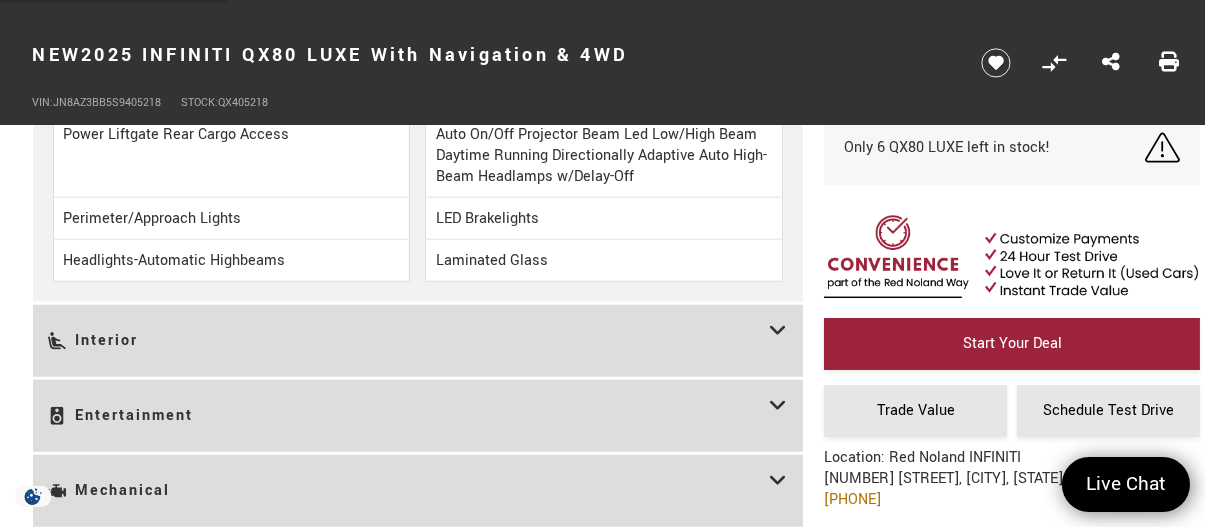scroll, scrollTop: 3700, scrollLeft: 0, axis: vertical 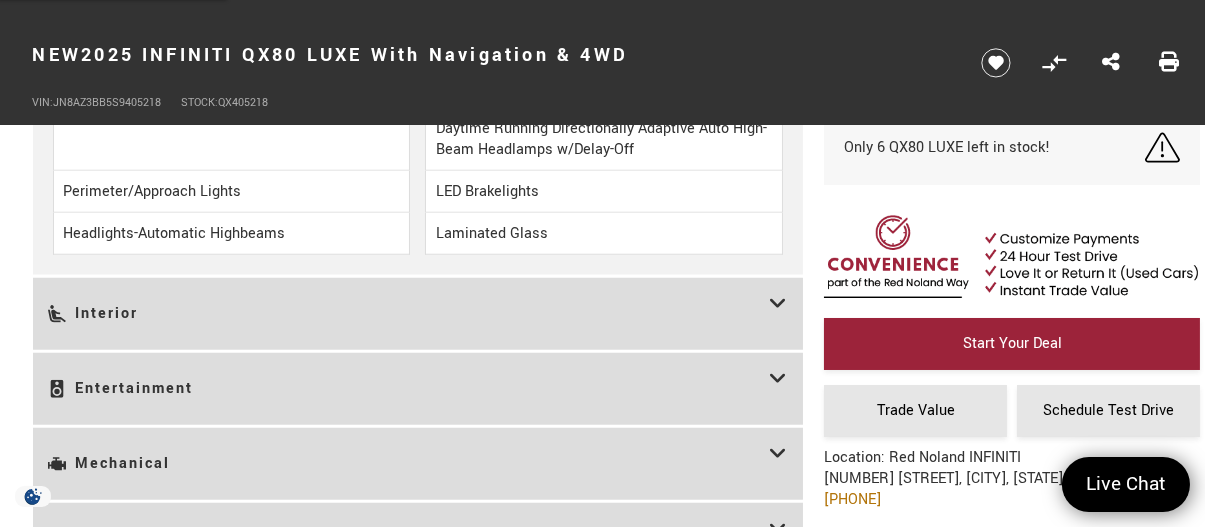 click at bounding box center (779, 314) 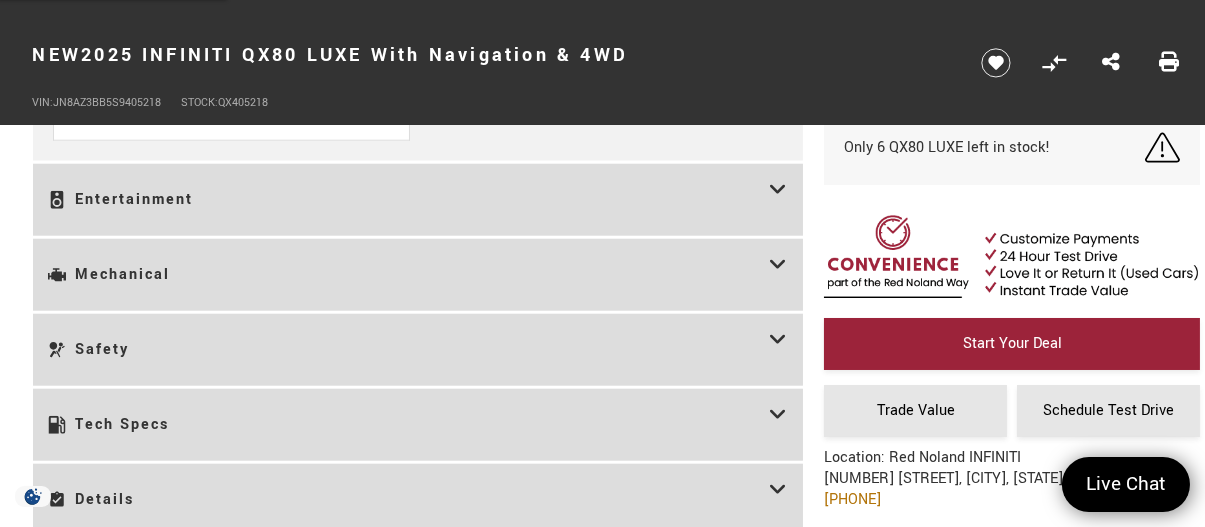 scroll, scrollTop: 4300, scrollLeft: 0, axis: vertical 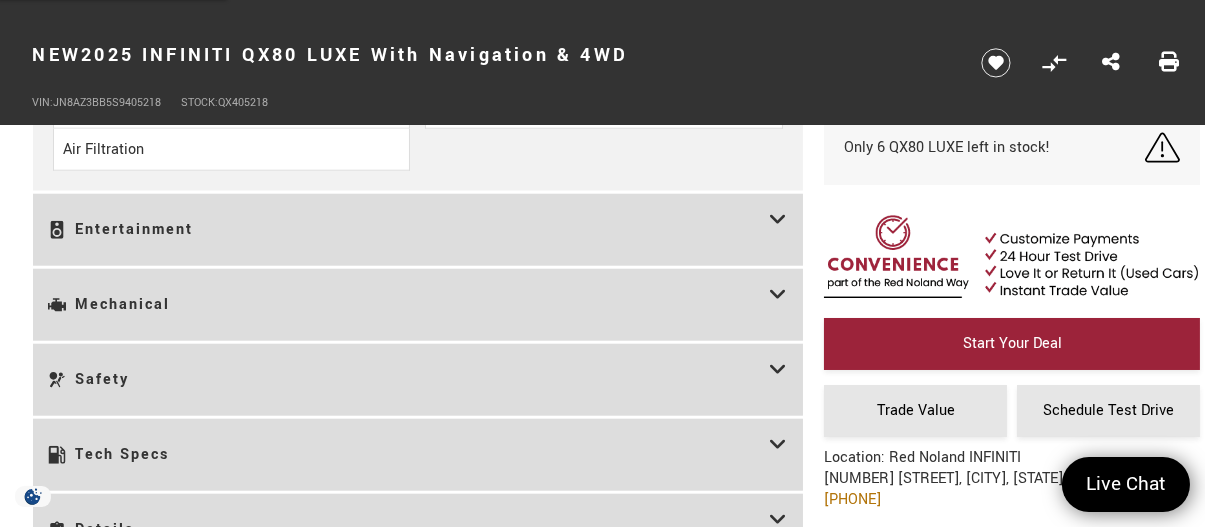 click at bounding box center (779, 230) 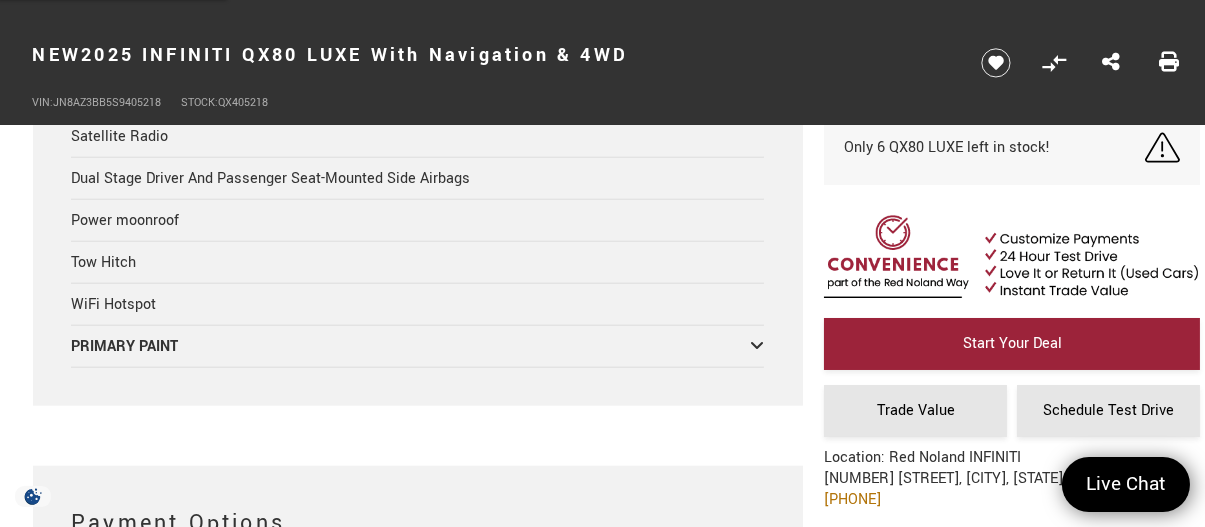 scroll, scrollTop: 4900, scrollLeft: 0, axis: vertical 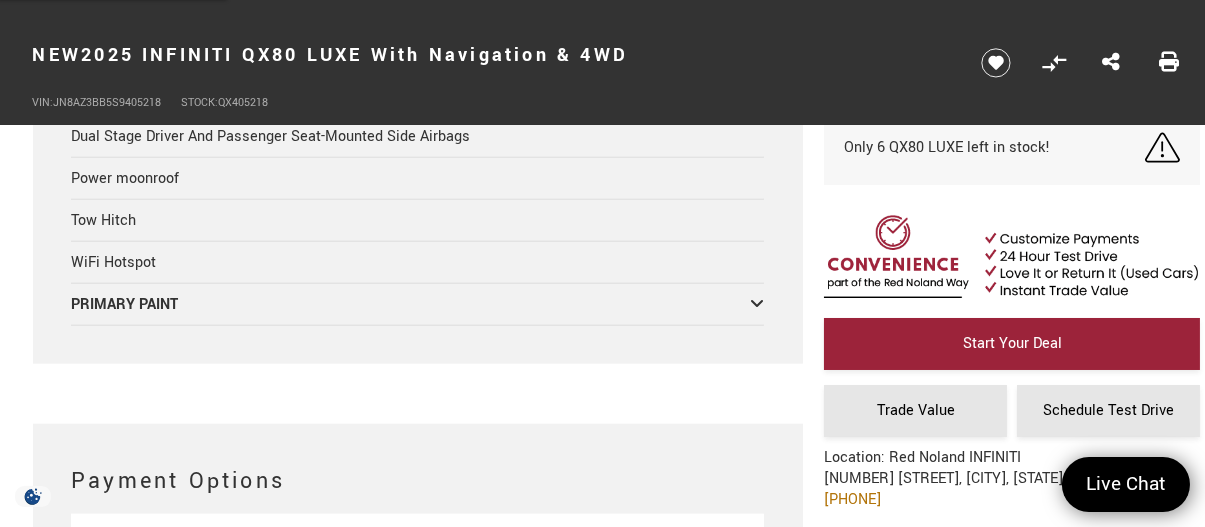 click at bounding box center (757, 303) 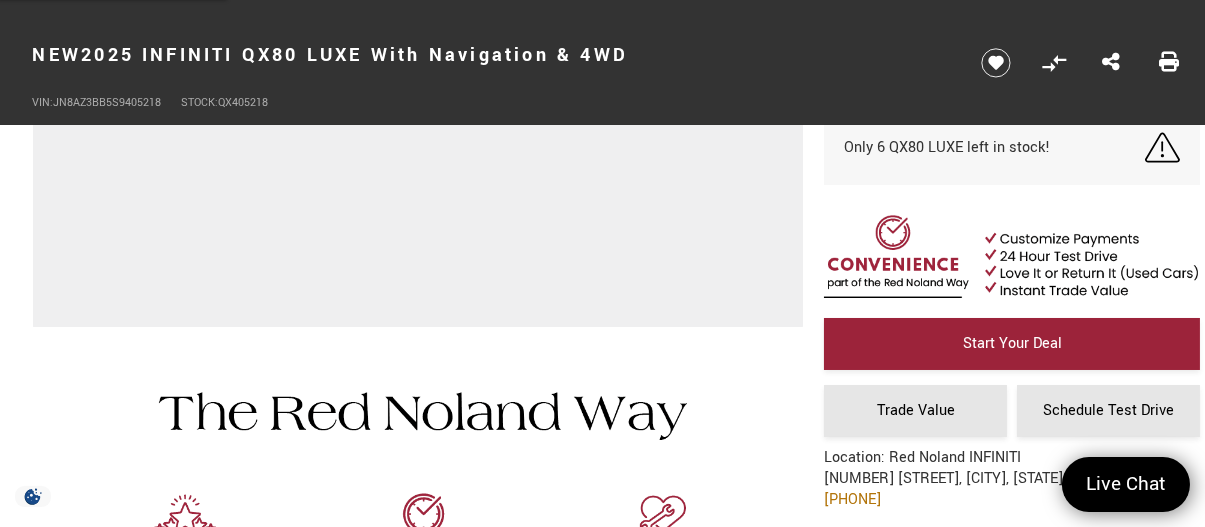 scroll, scrollTop: 0, scrollLeft: 0, axis: both 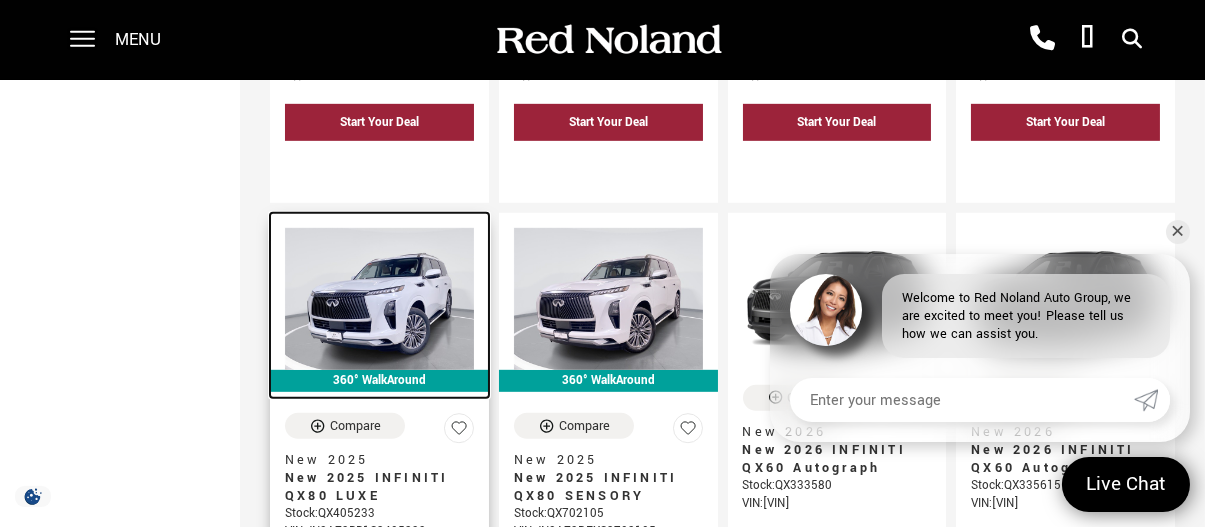 click at bounding box center (379, 299) 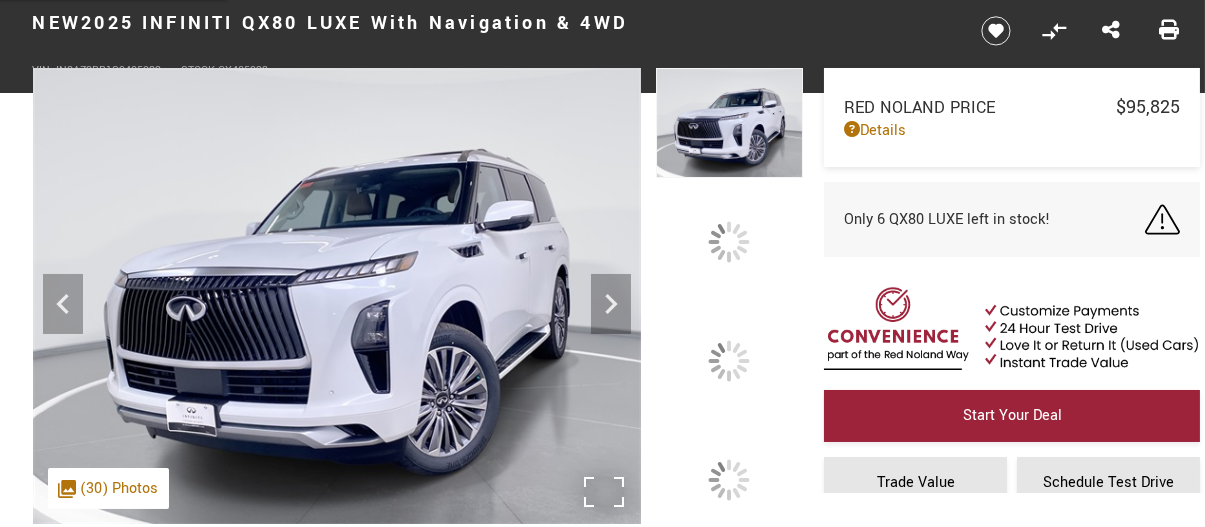 scroll, scrollTop: 200, scrollLeft: 0, axis: vertical 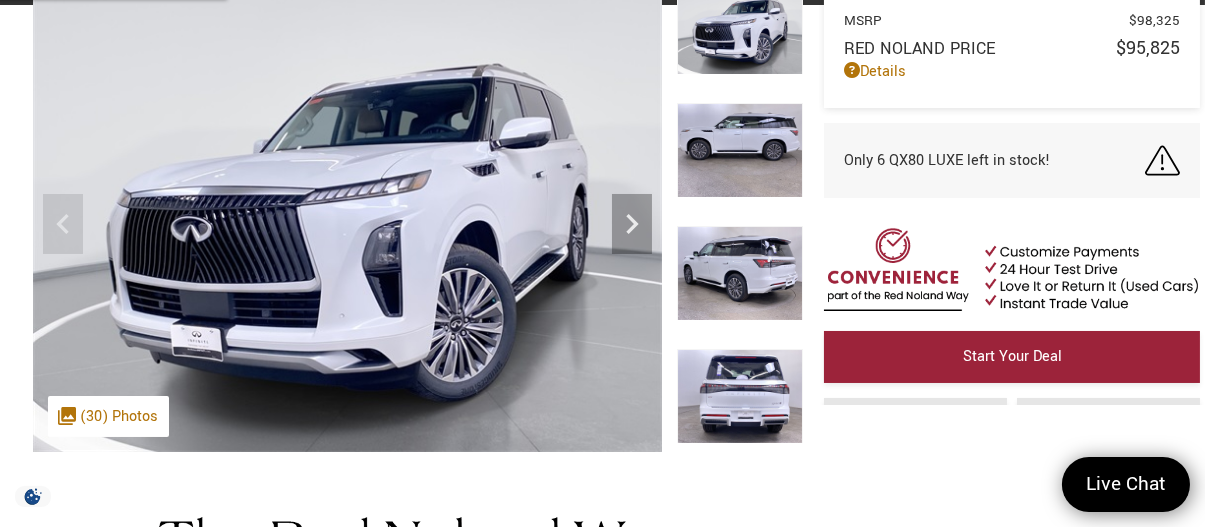click at bounding box center [740, 150] 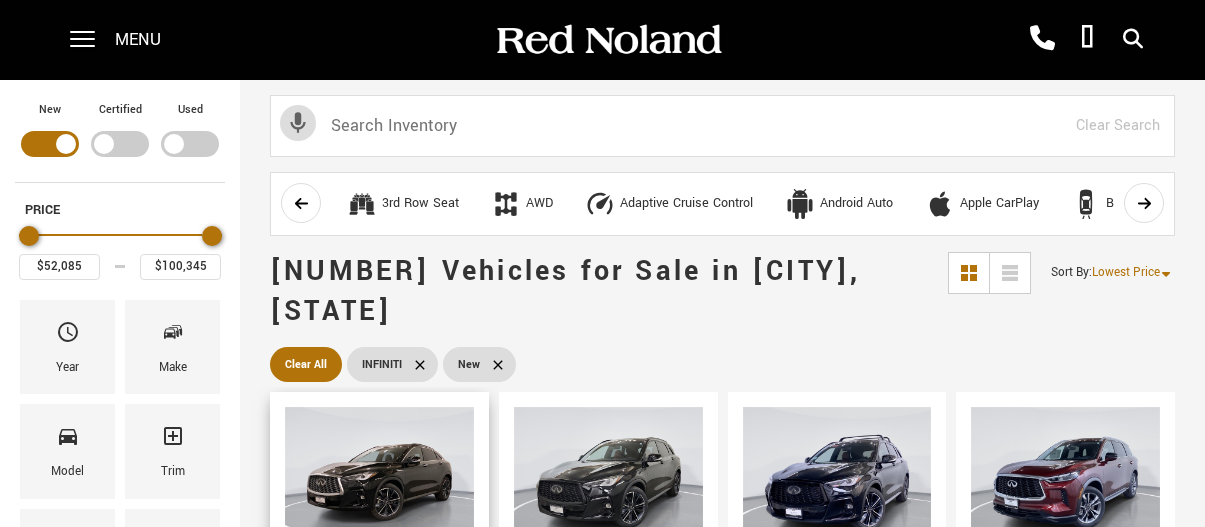 scroll, scrollTop: 0, scrollLeft: 0, axis: both 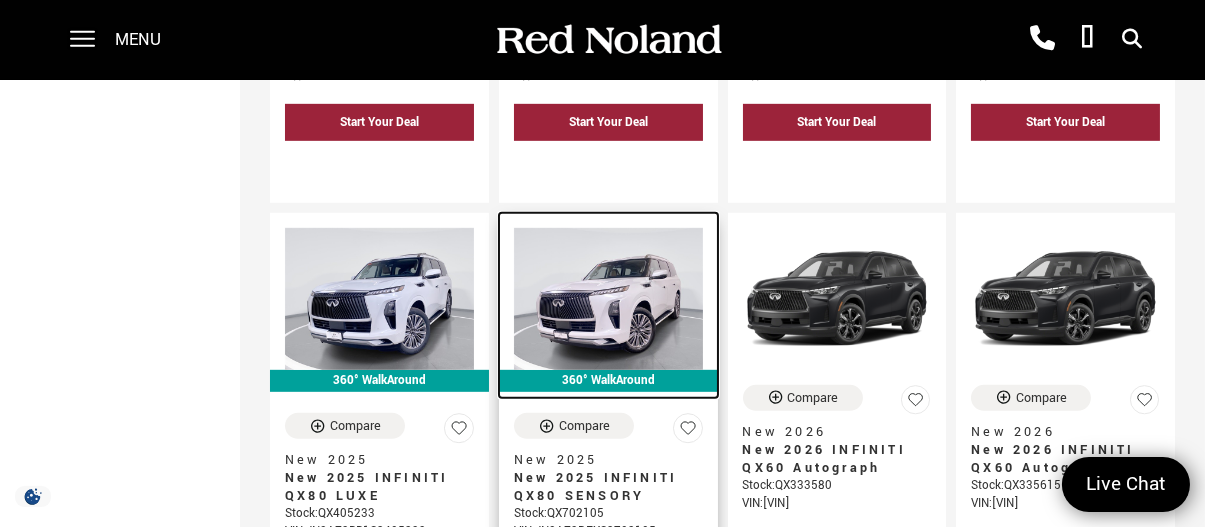 click at bounding box center (608, 299) 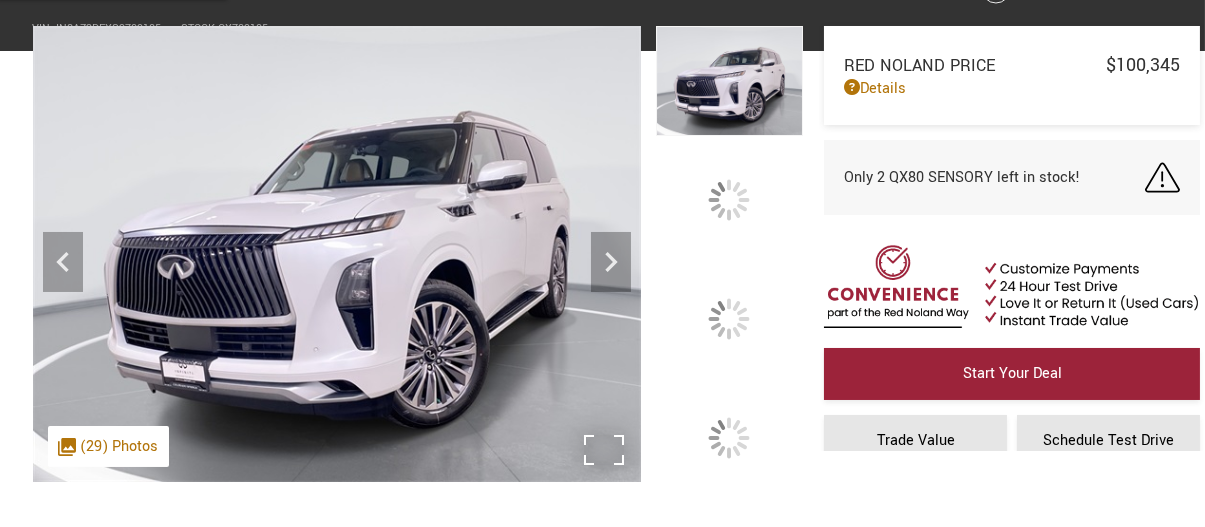 scroll, scrollTop: 200, scrollLeft: 0, axis: vertical 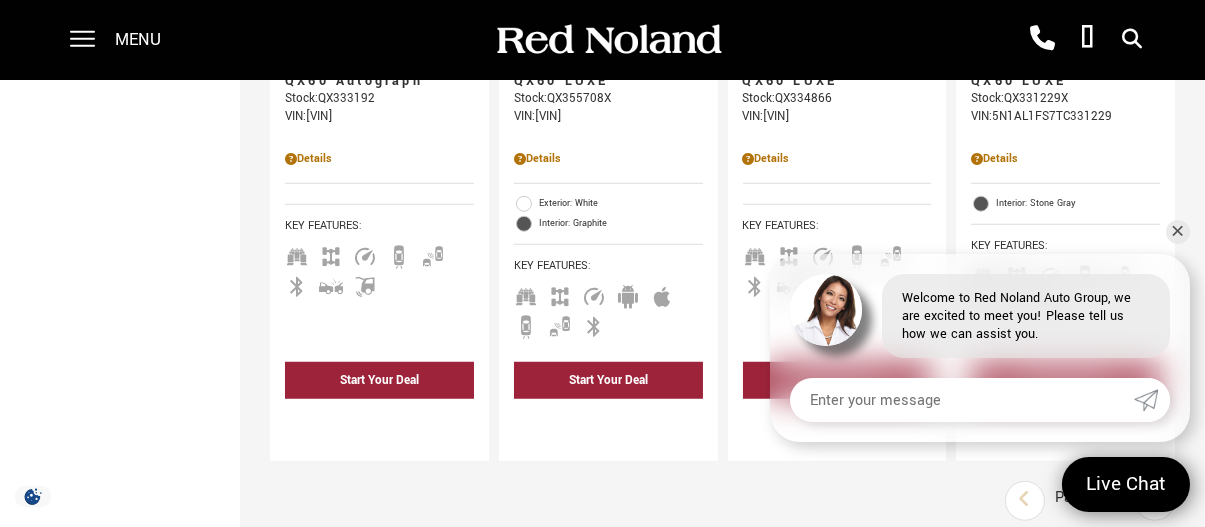 click on "Menu" at bounding box center [122, 40] 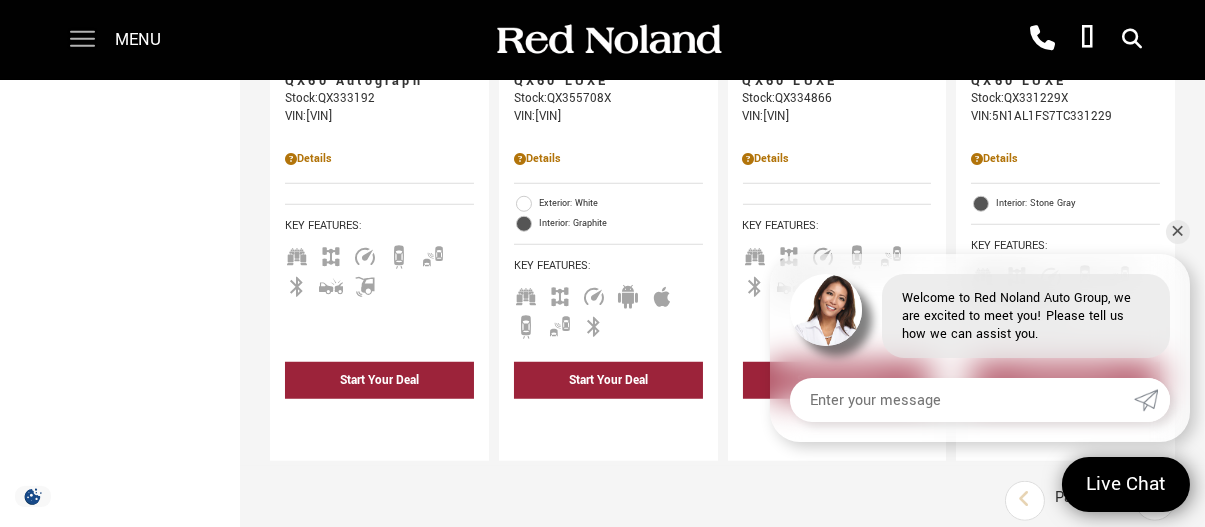 click at bounding box center (82, 40) 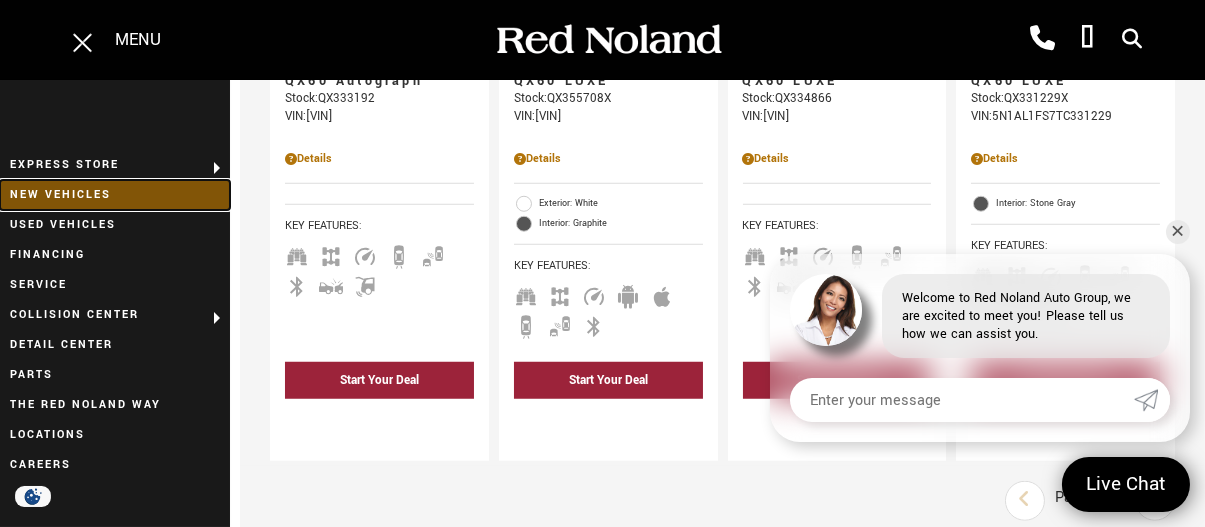 click on "New Vehicles" at bounding box center [115, 195] 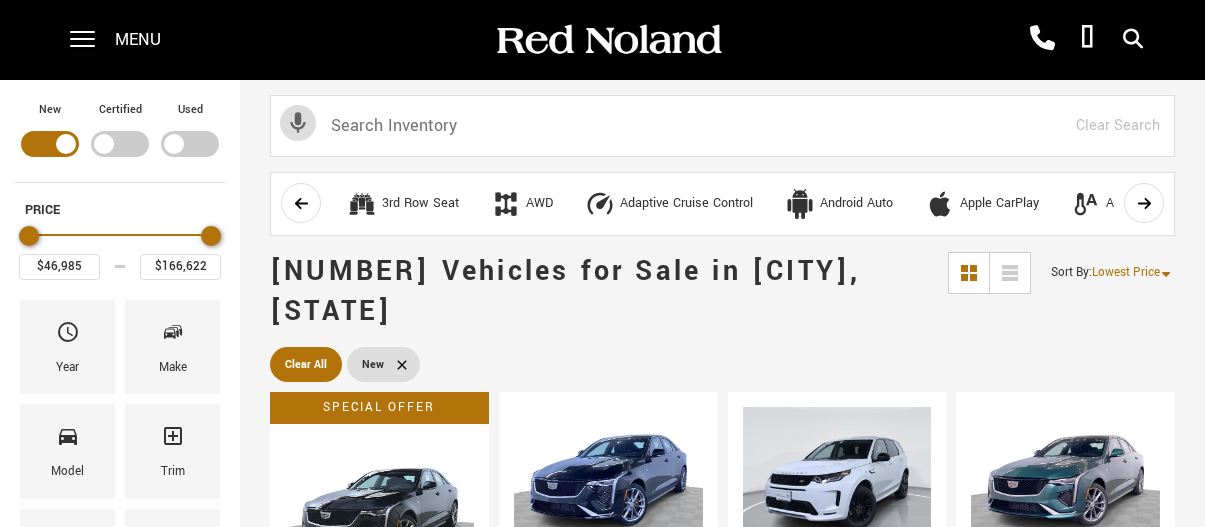 scroll, scrollTop: 0, scrollLeft: 0, axis: both 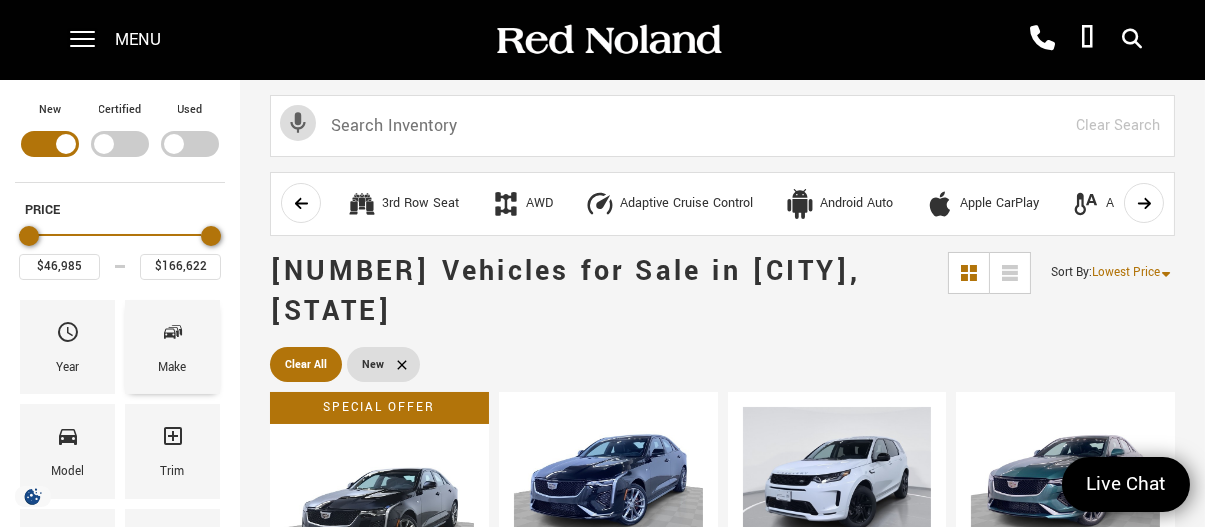 click at bounding box center [173, 336] 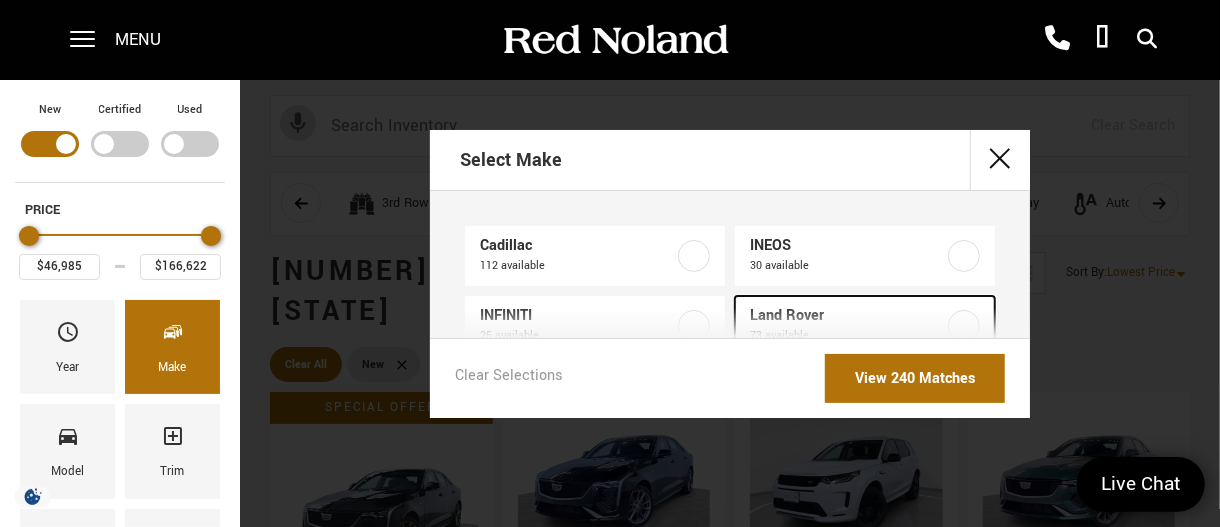click on "Land Rover" at bounding box center (848, 316) 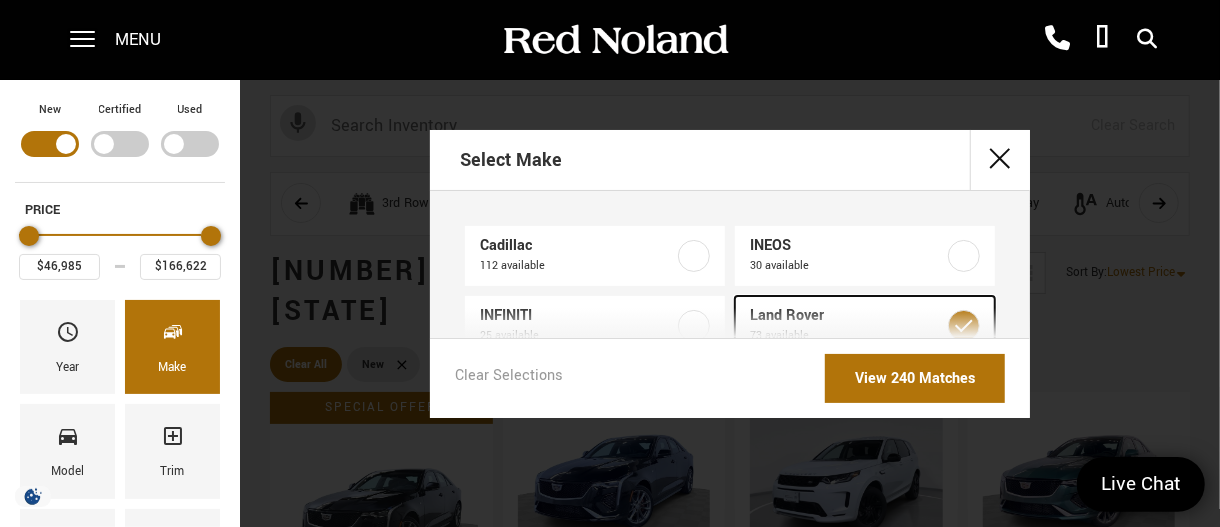 type on "$47,794" 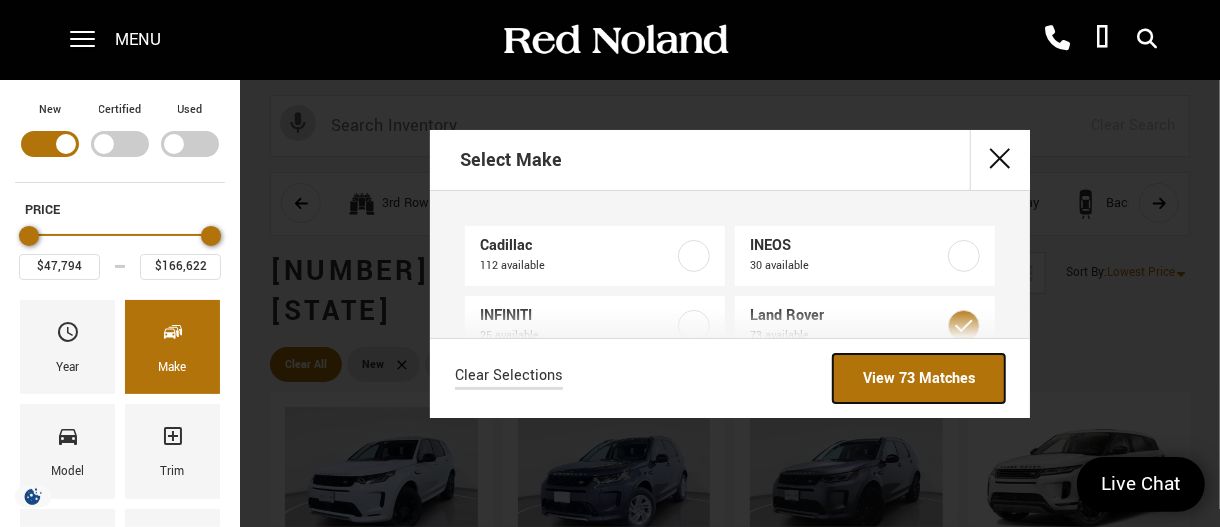 click on "View   73   Matches" at bounding box center [919, 378] 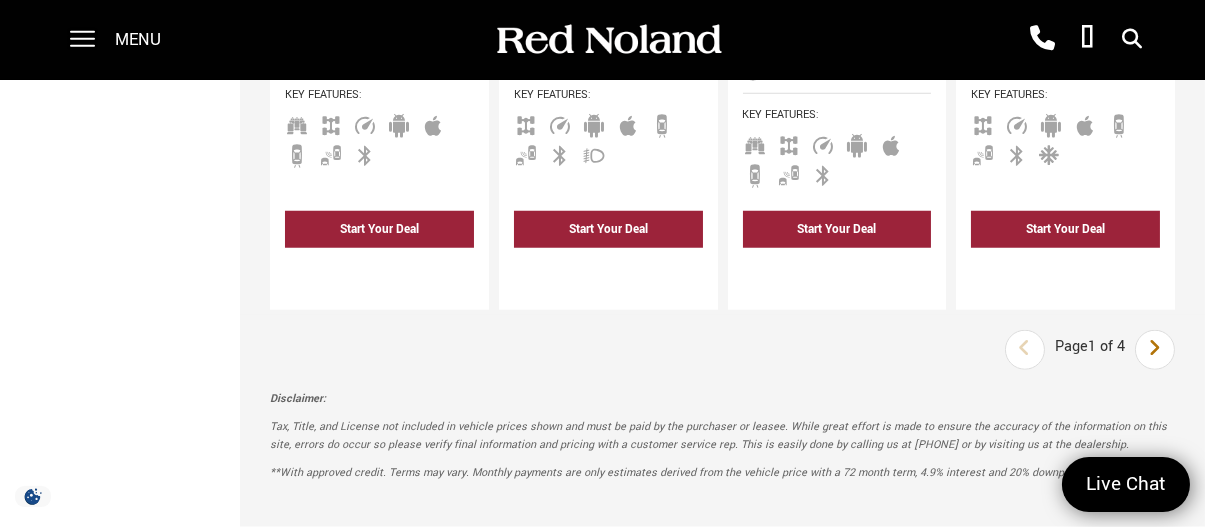 scroll, scrollTop: 3700, scrollLeft: 0, axis: vertical 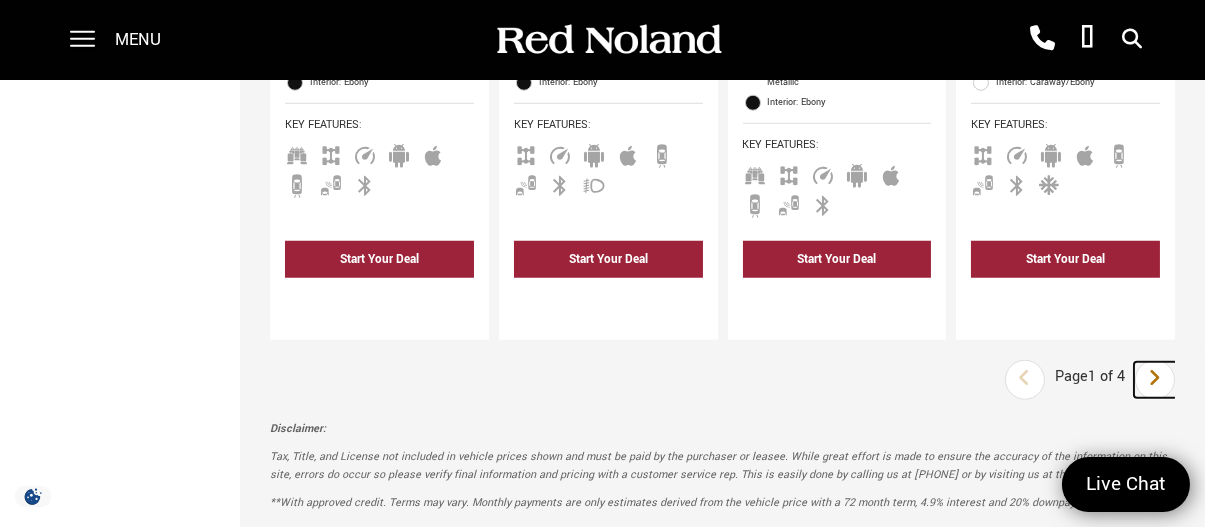 click at bounding box center (1155, 378) 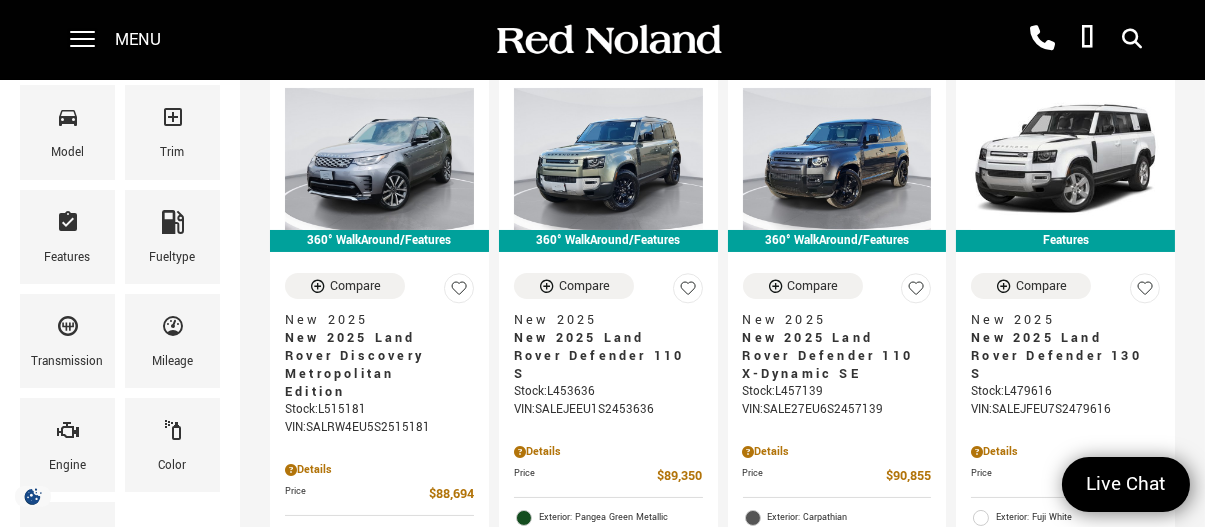 scroll, scrollTop: 300, scrollLeft: 0, axis: vertical 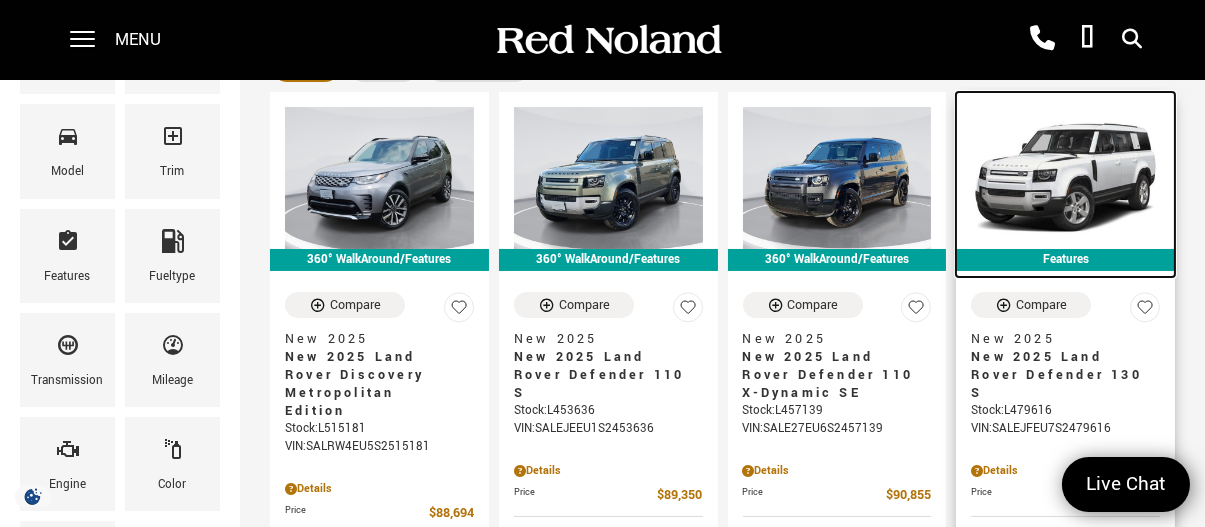 click at bounding box center [1065, 178] 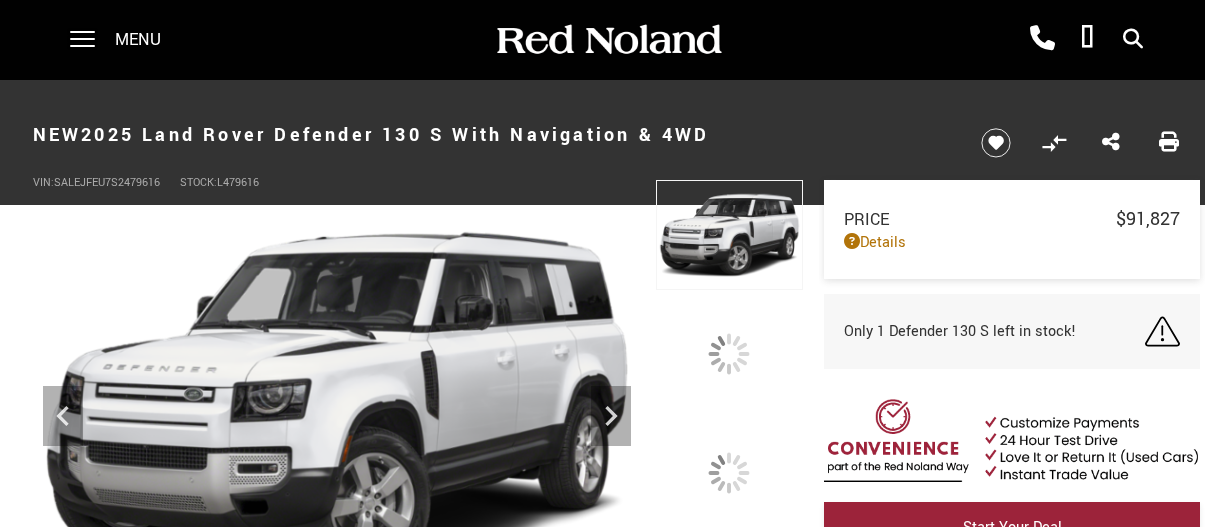 scroll, scrollTop: 0, scrollLeft: 0, axis: both 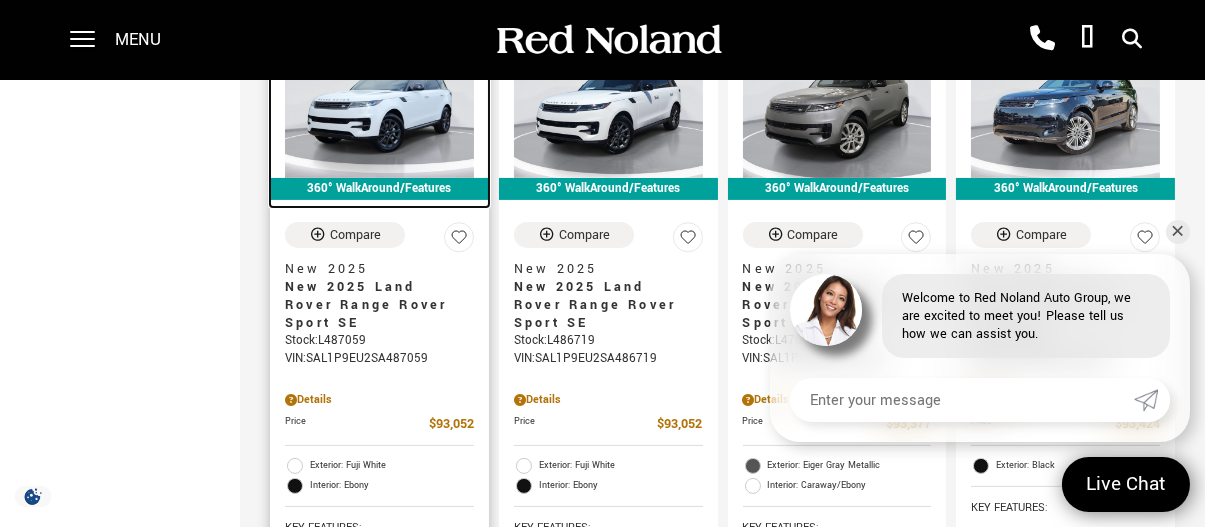 click at bounding box center [379, 108] 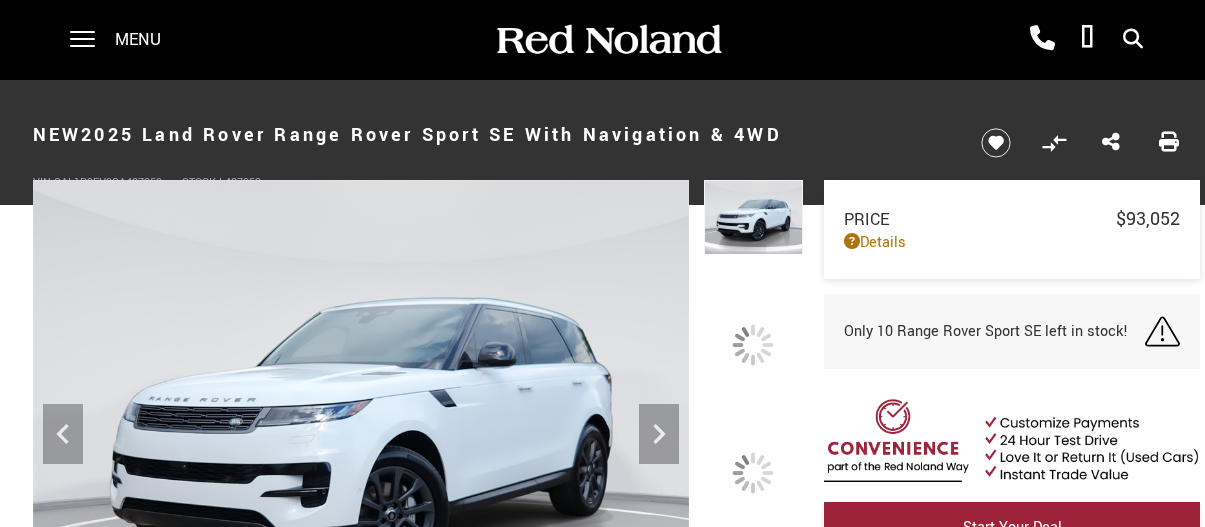 scroll, scrollTop: 0, scrollLeft: 0, axis: both 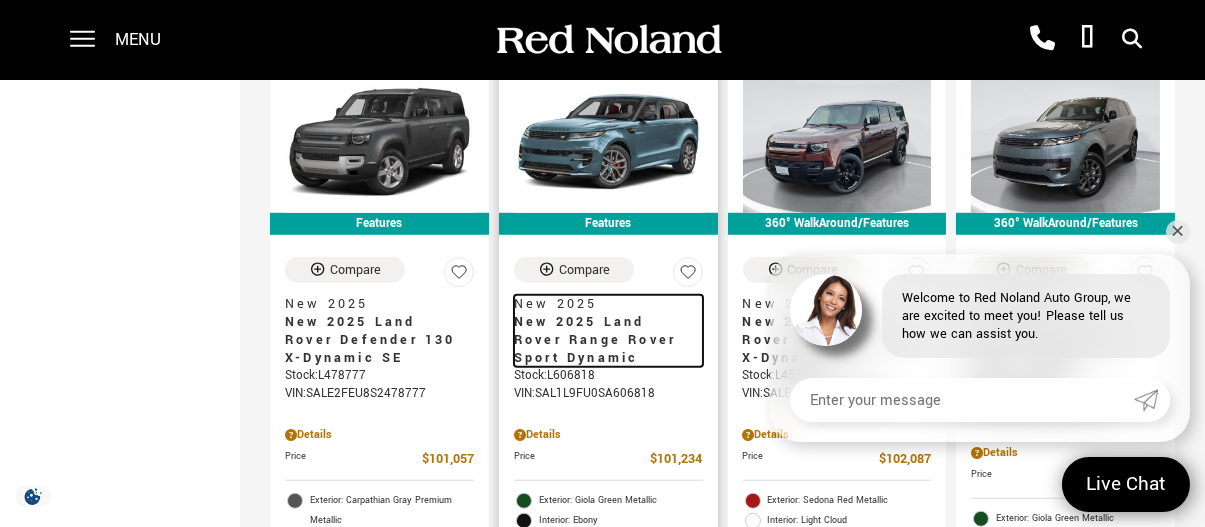 click on "New 2025 Land Rover Range Rover Sport Dynamic" at bounding box center [601, 340] 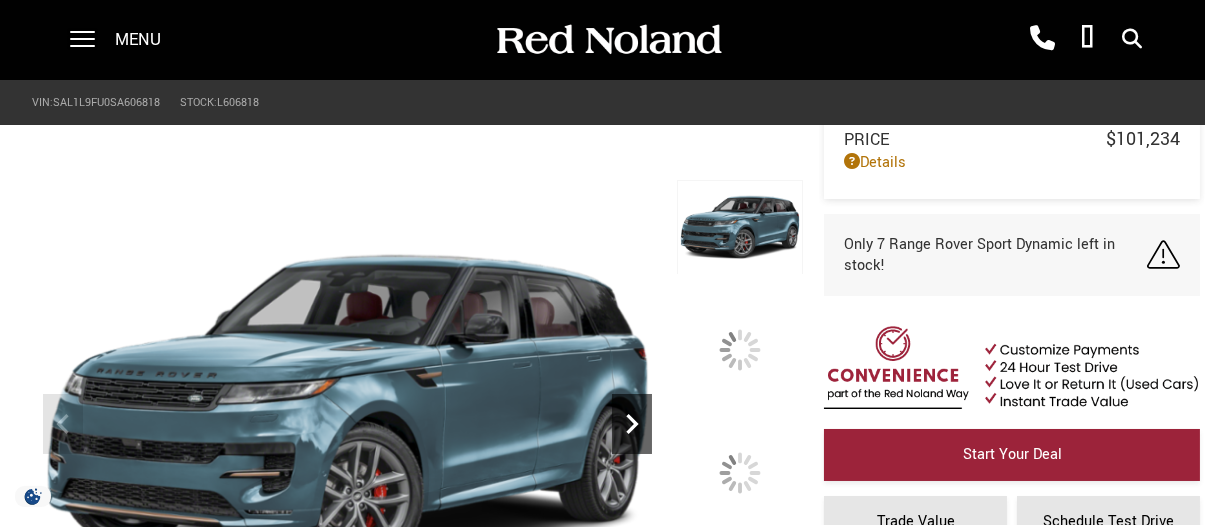 scroll, scrollTop: 200, scrollLeft: 0, axis: vertical 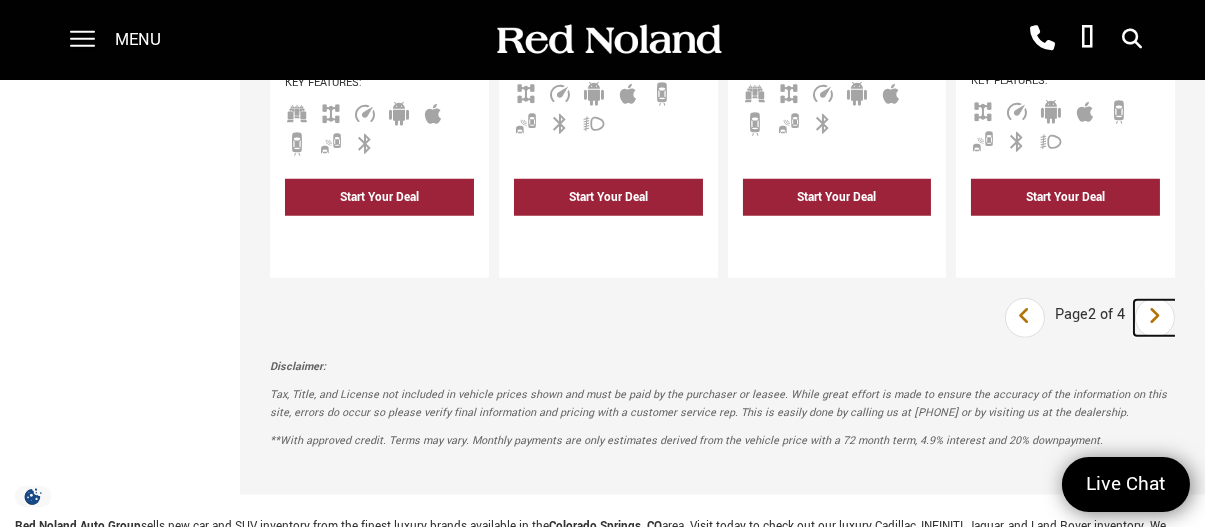 click at bounding box center [1155, 316] 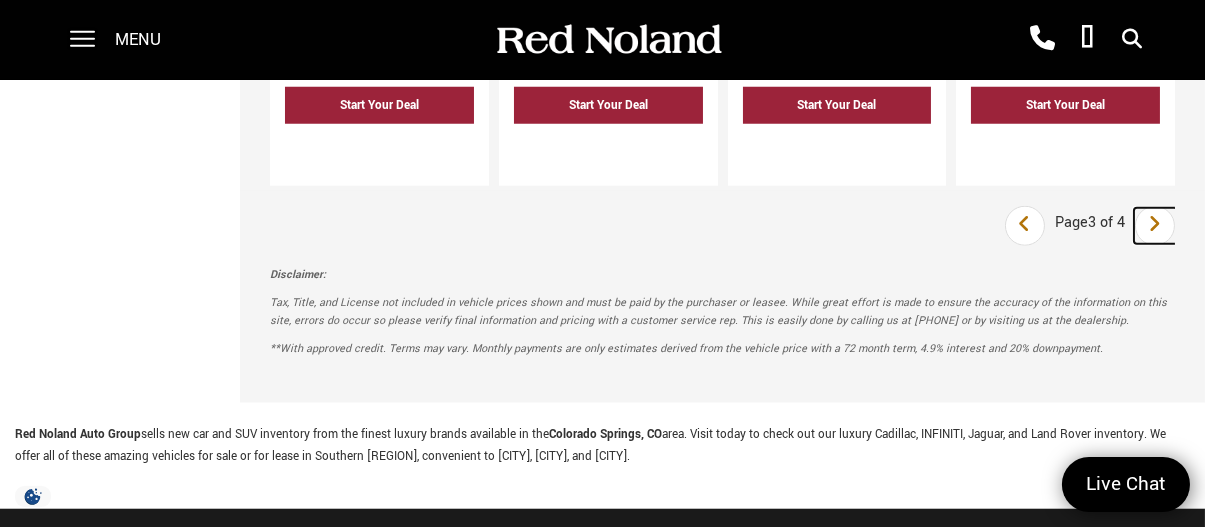 scroll, scrollTop: 3900, scrollLeft: 0, axis: vertical 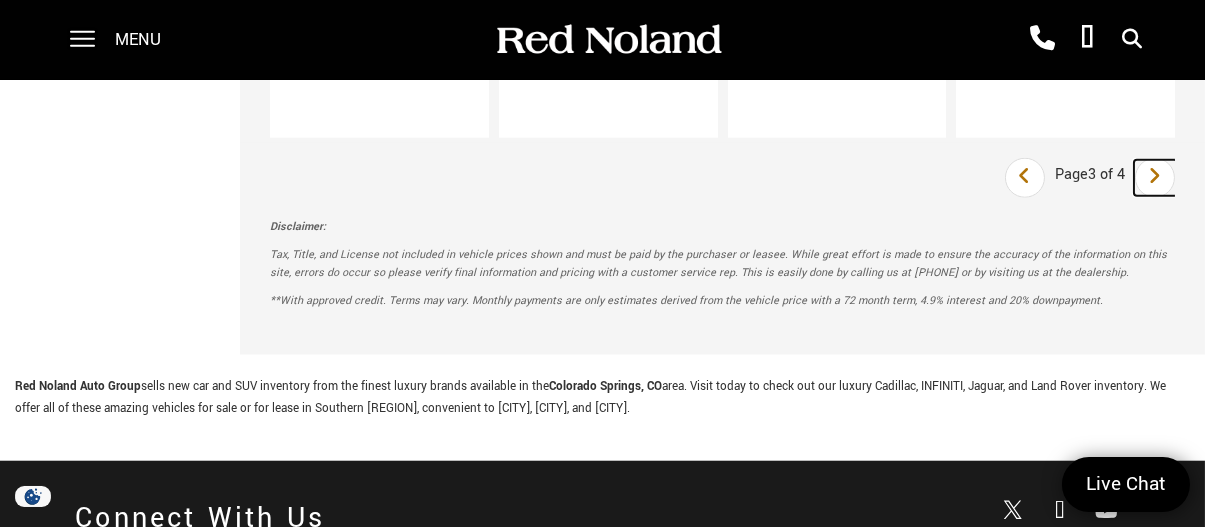 click on "Next" at bounding box center [1155, 178] 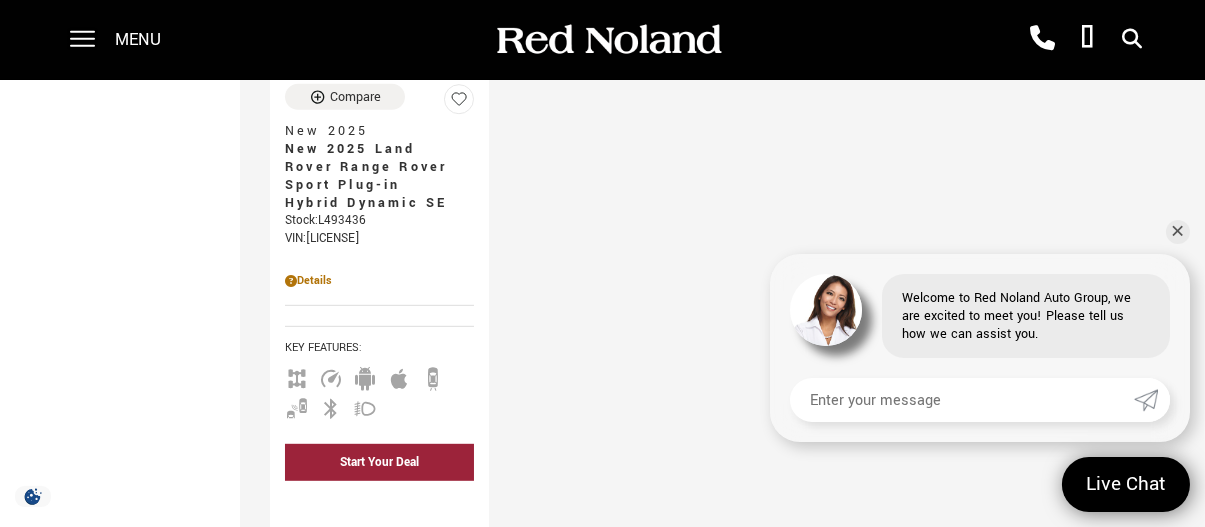 scroll, scrollTop: 3000, scrollLeft: 0, axis: vertical 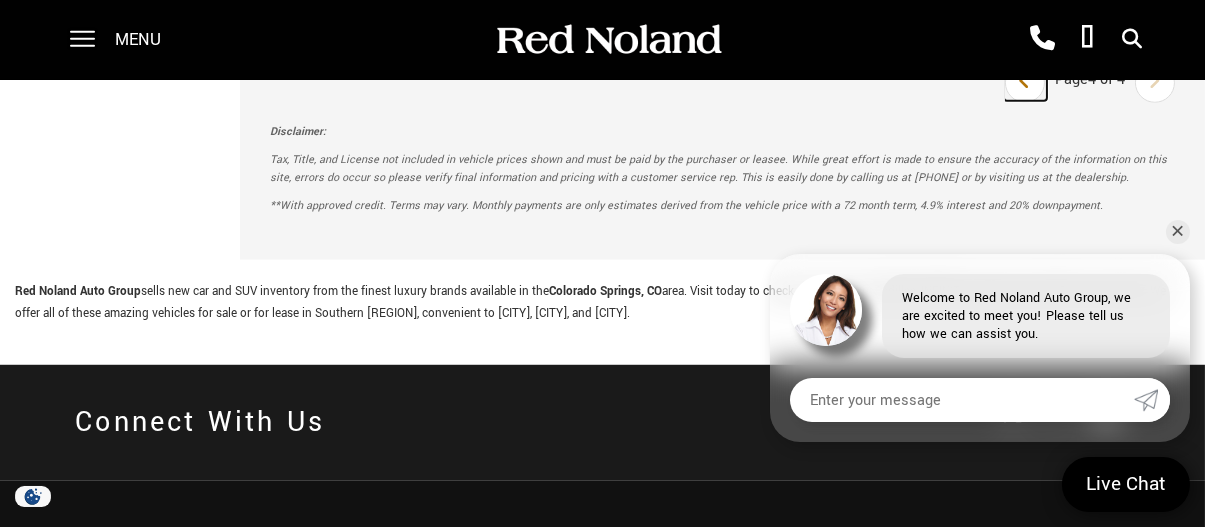 click at bounding box center [1025, 81] 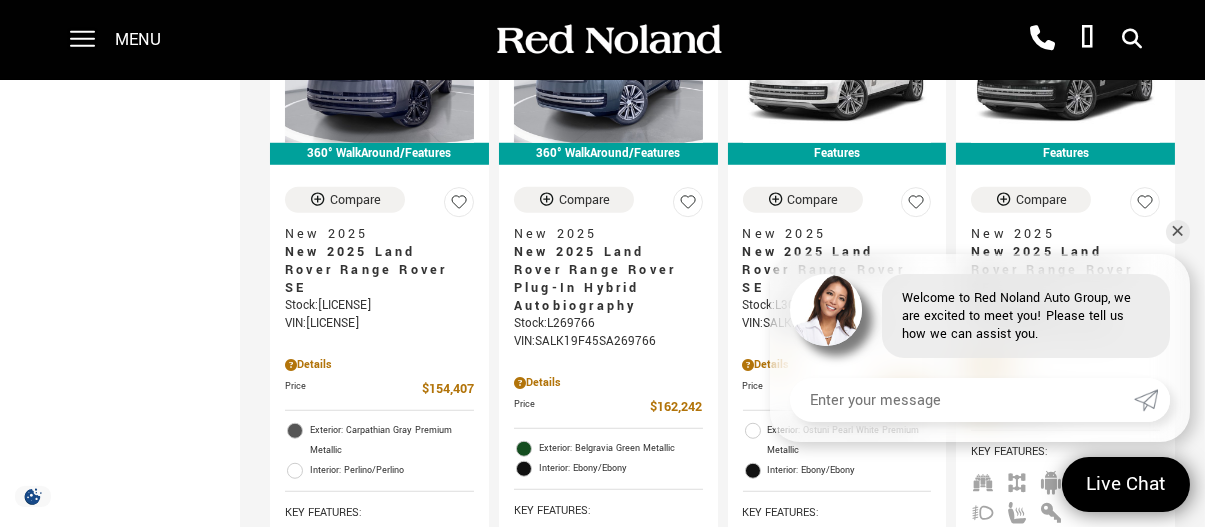 scroll, scrollTop: 3200, scrollLeft: 0, axis: vertical 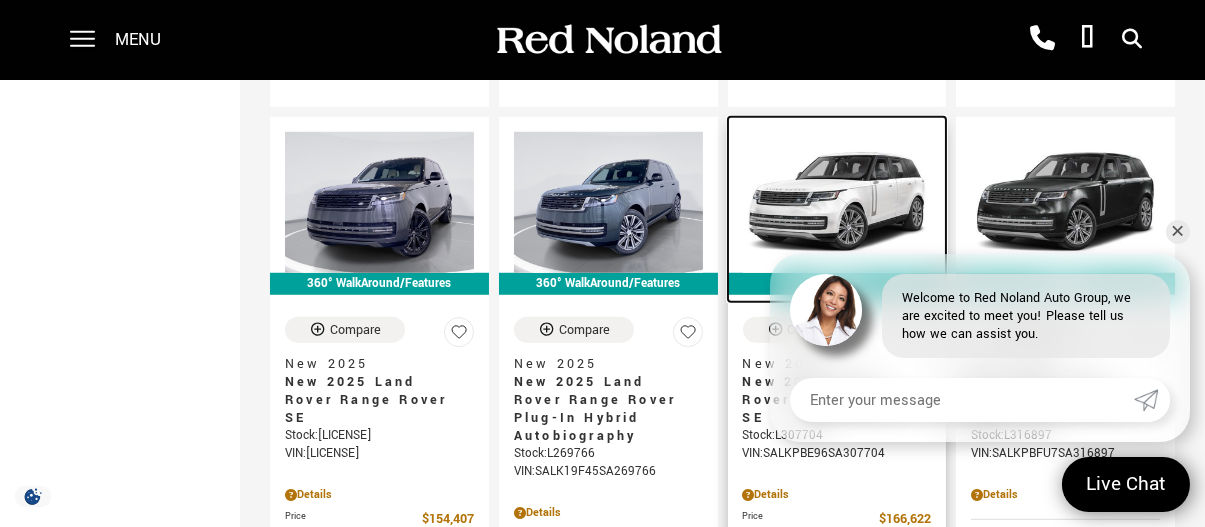 click at bounding box center [837, 203] 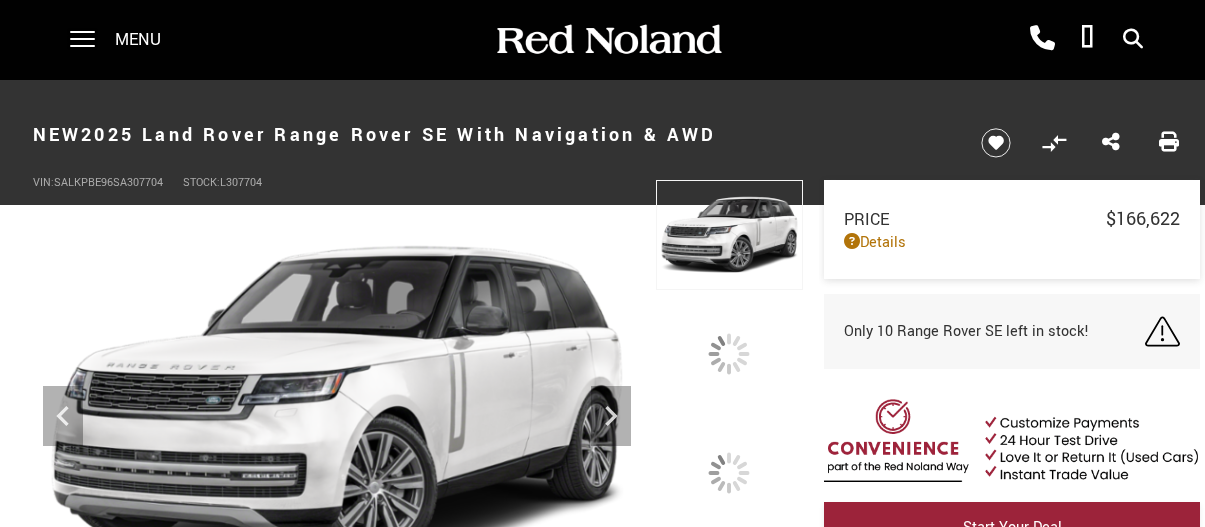 scroll, scrollTop: 0, scrollLeft: 0, axis: both 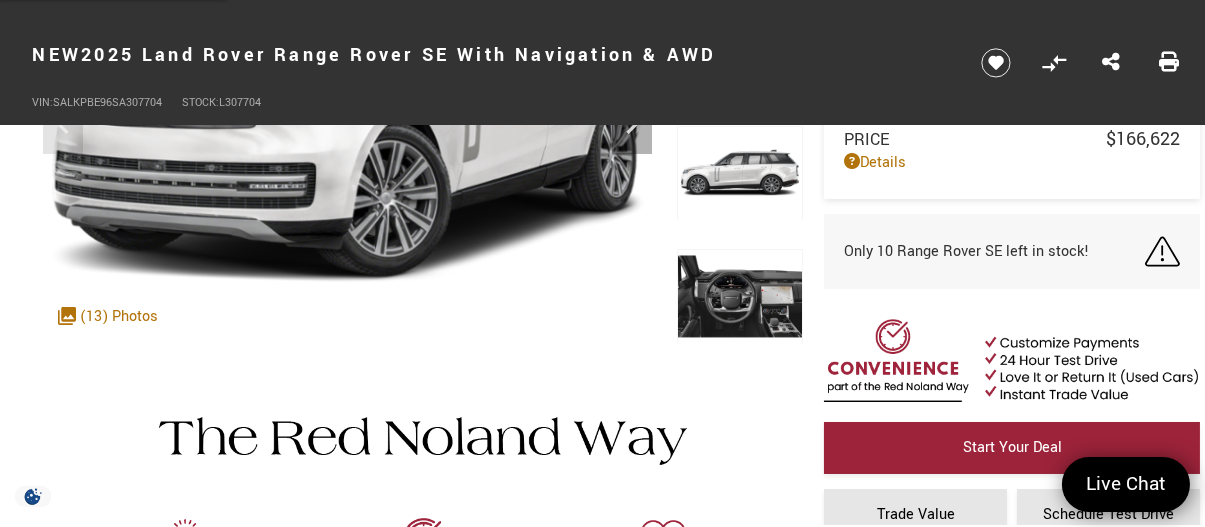 click at bounding box center [740, 173] 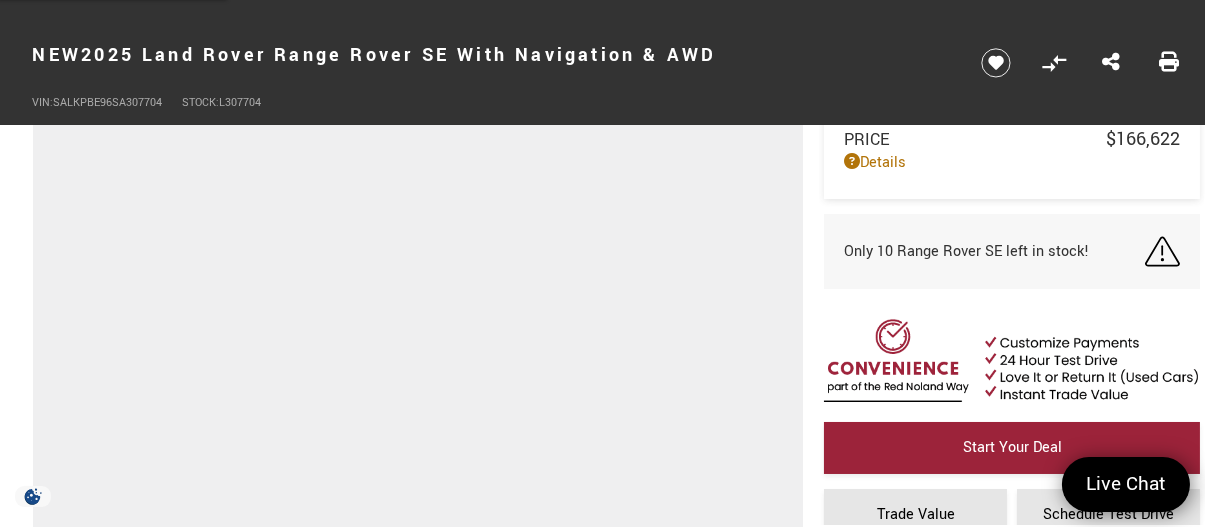 scroll, scrollTop: 100, scrollLeft: 0, axis: vertical 